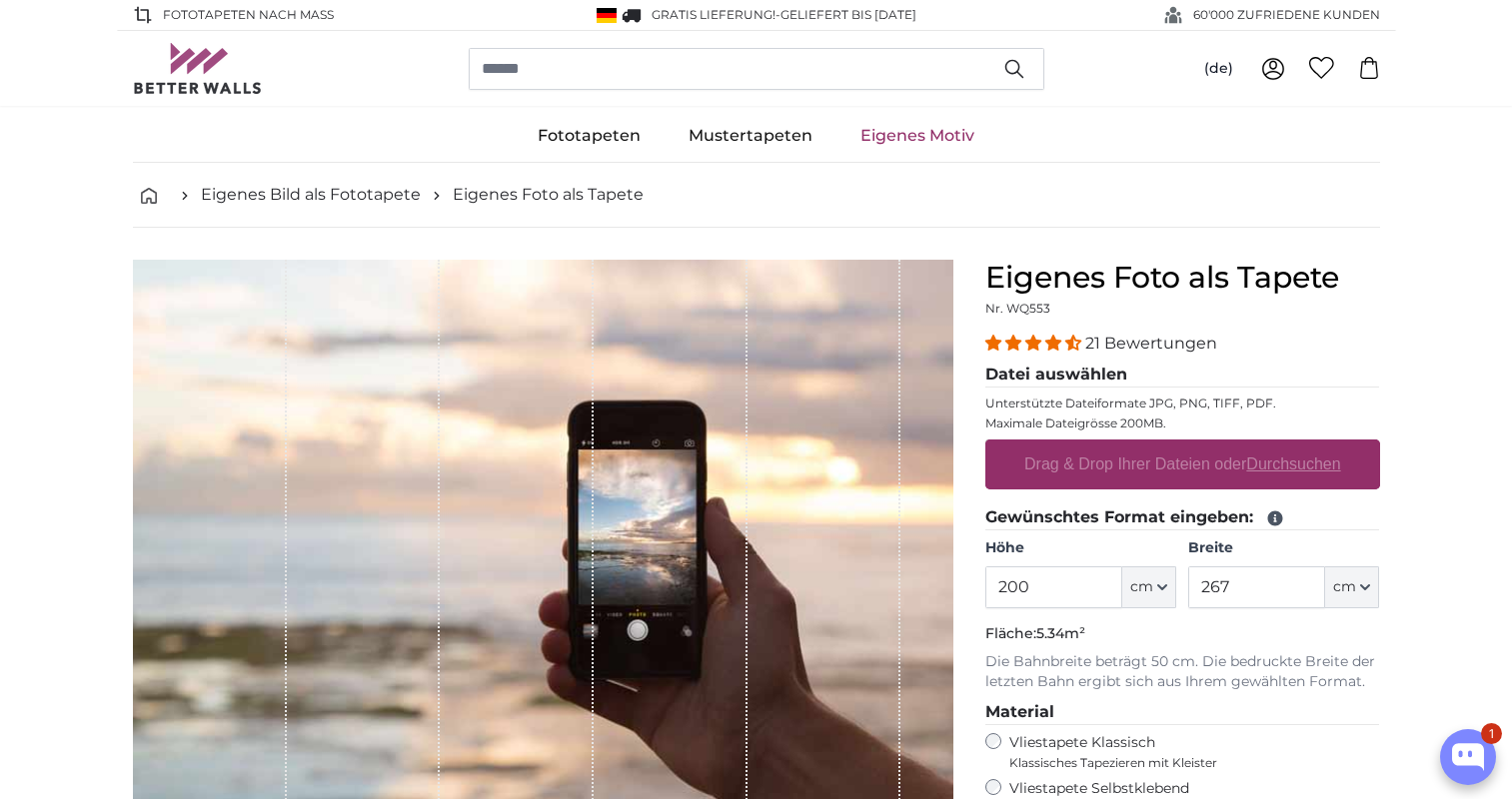 scroll, scrollTop: 0, scrollLeft: 0, axis: both 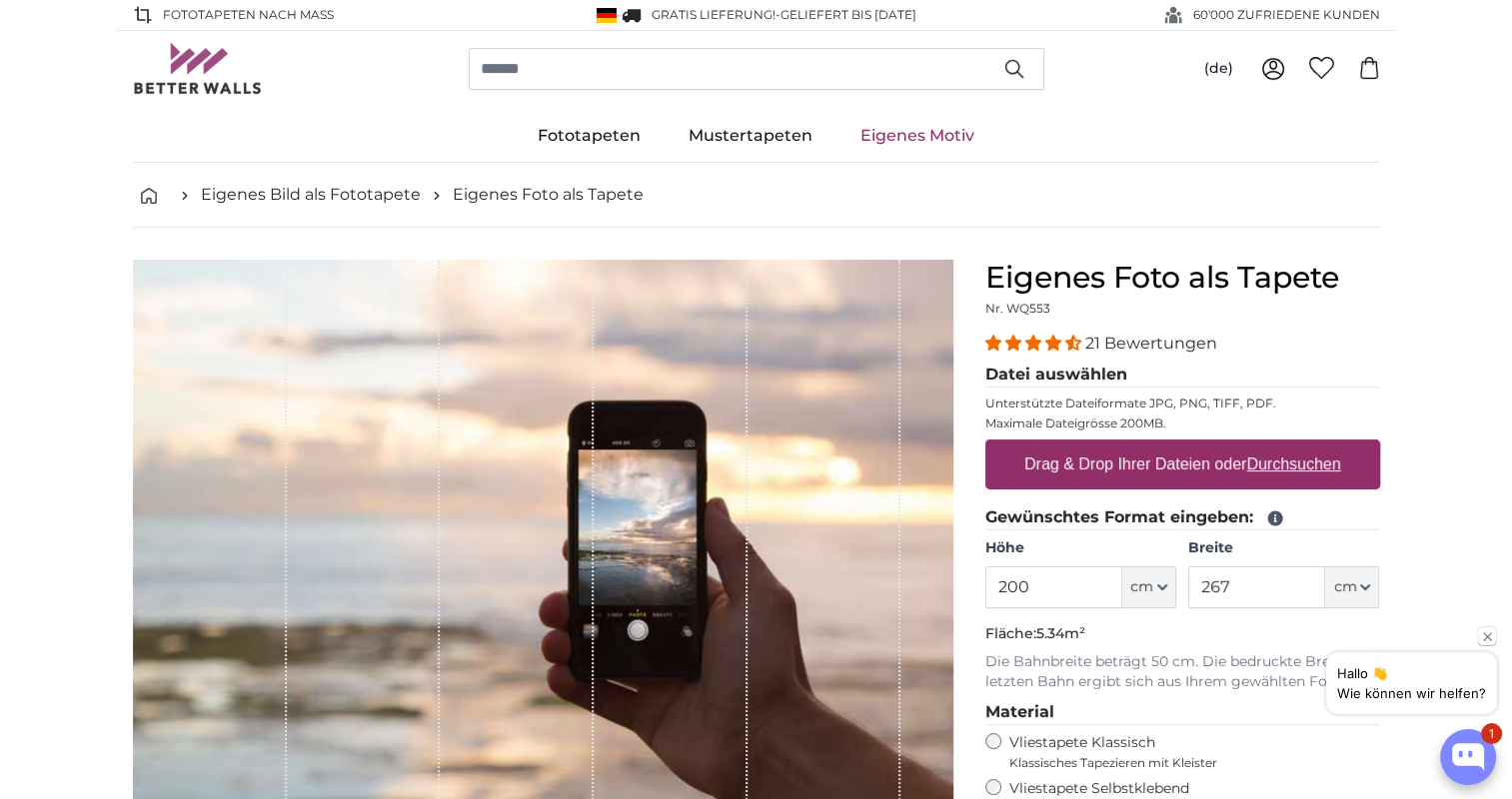 drag, startPoint x: 1038, startPoint y: 577, endPoint x: 932, endPoint y: 577, distance: 106 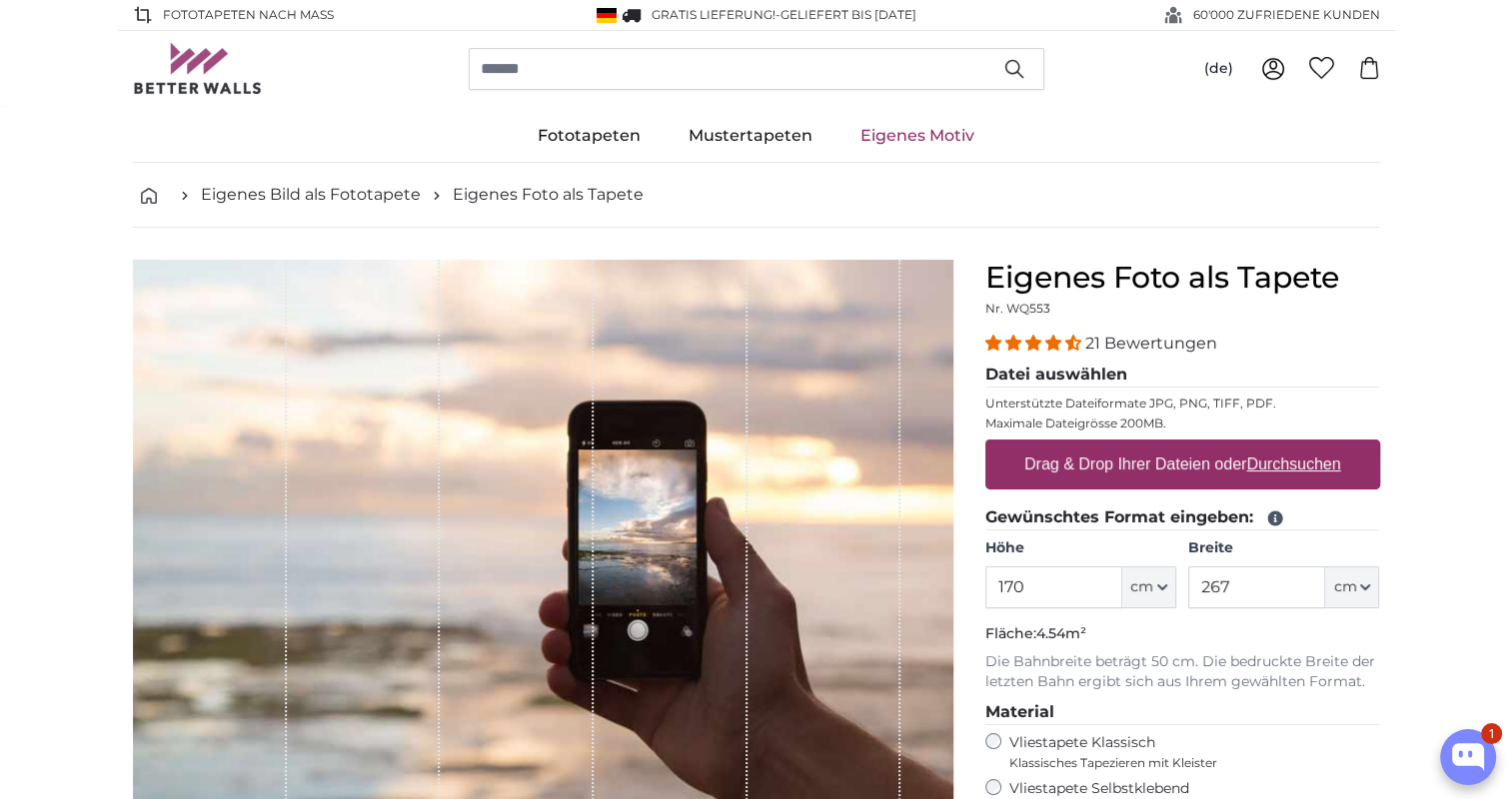 type on "170" 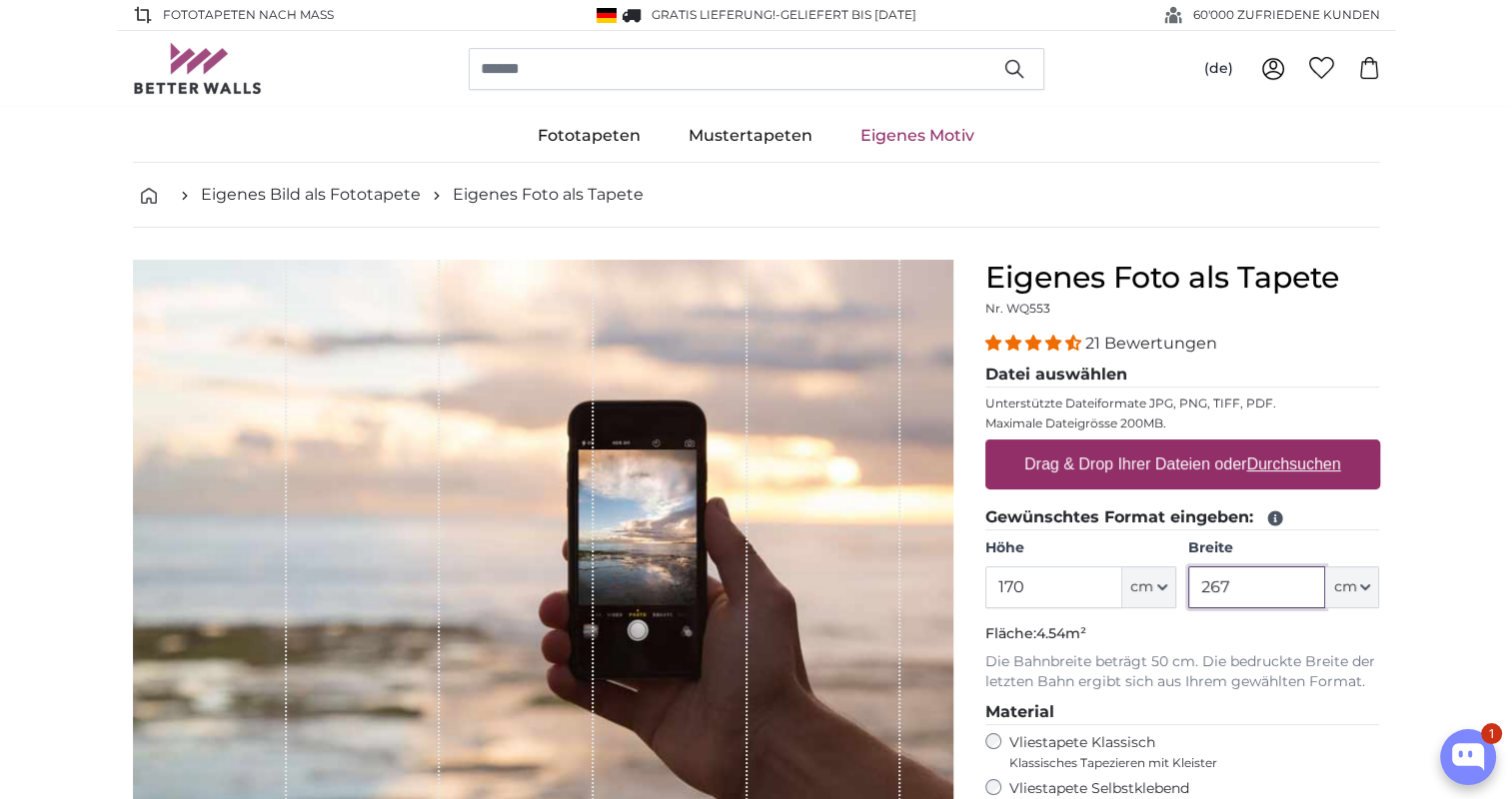 click on "267" at bounding box center (1256, 587) 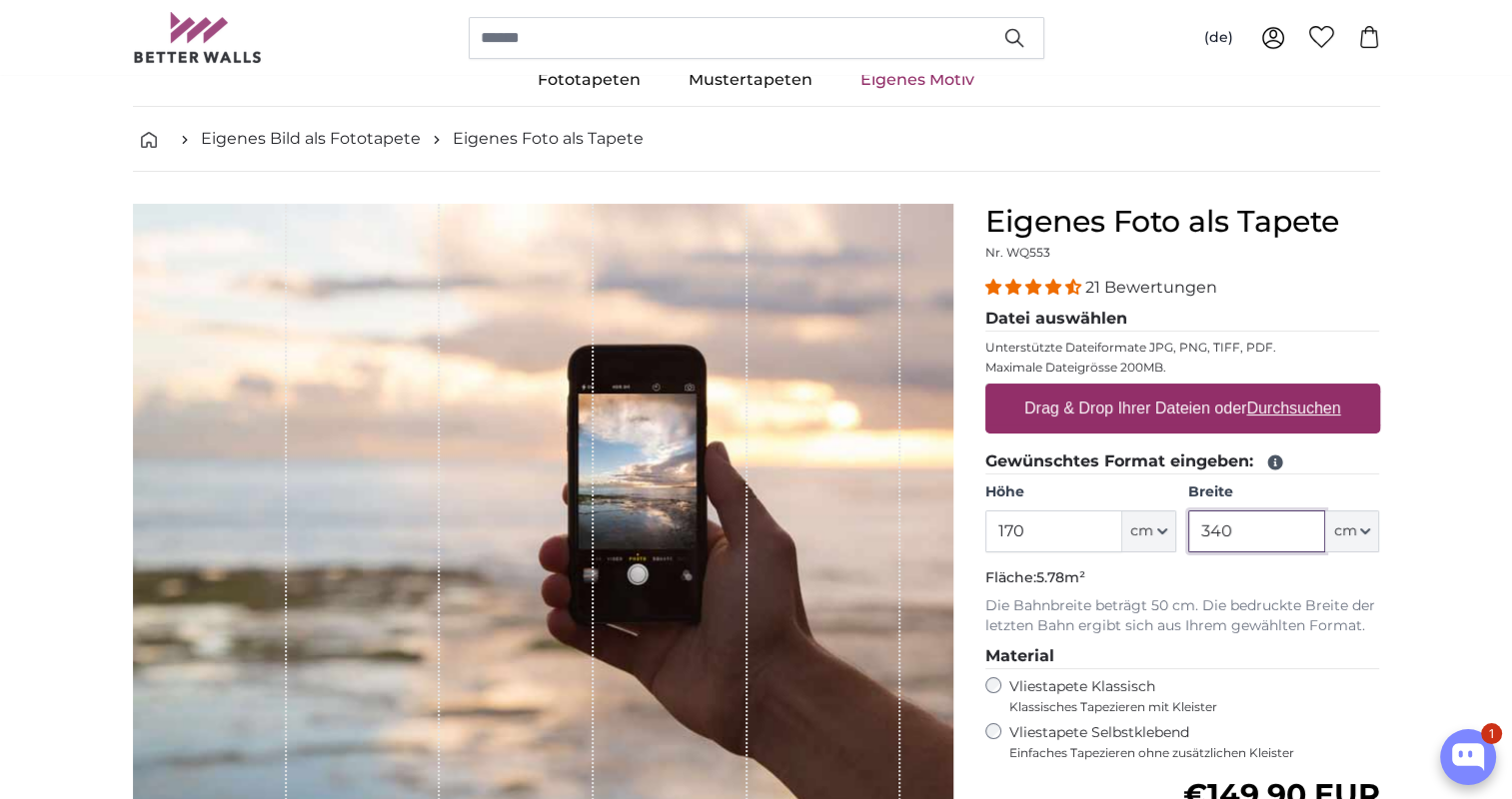 scroll, scrollTop: 100, scrollLeft: 0, axis: vertical 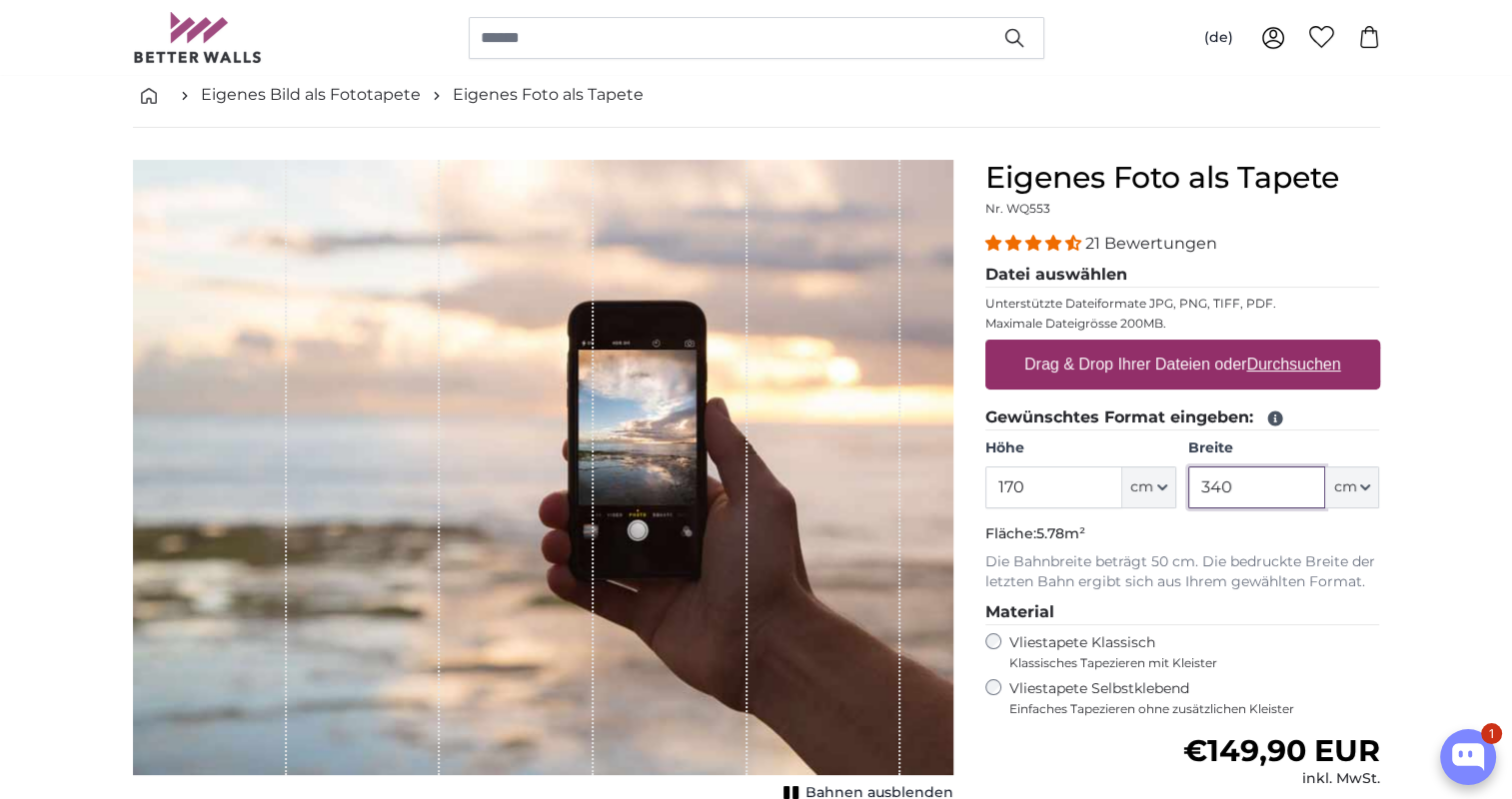 type on "340" 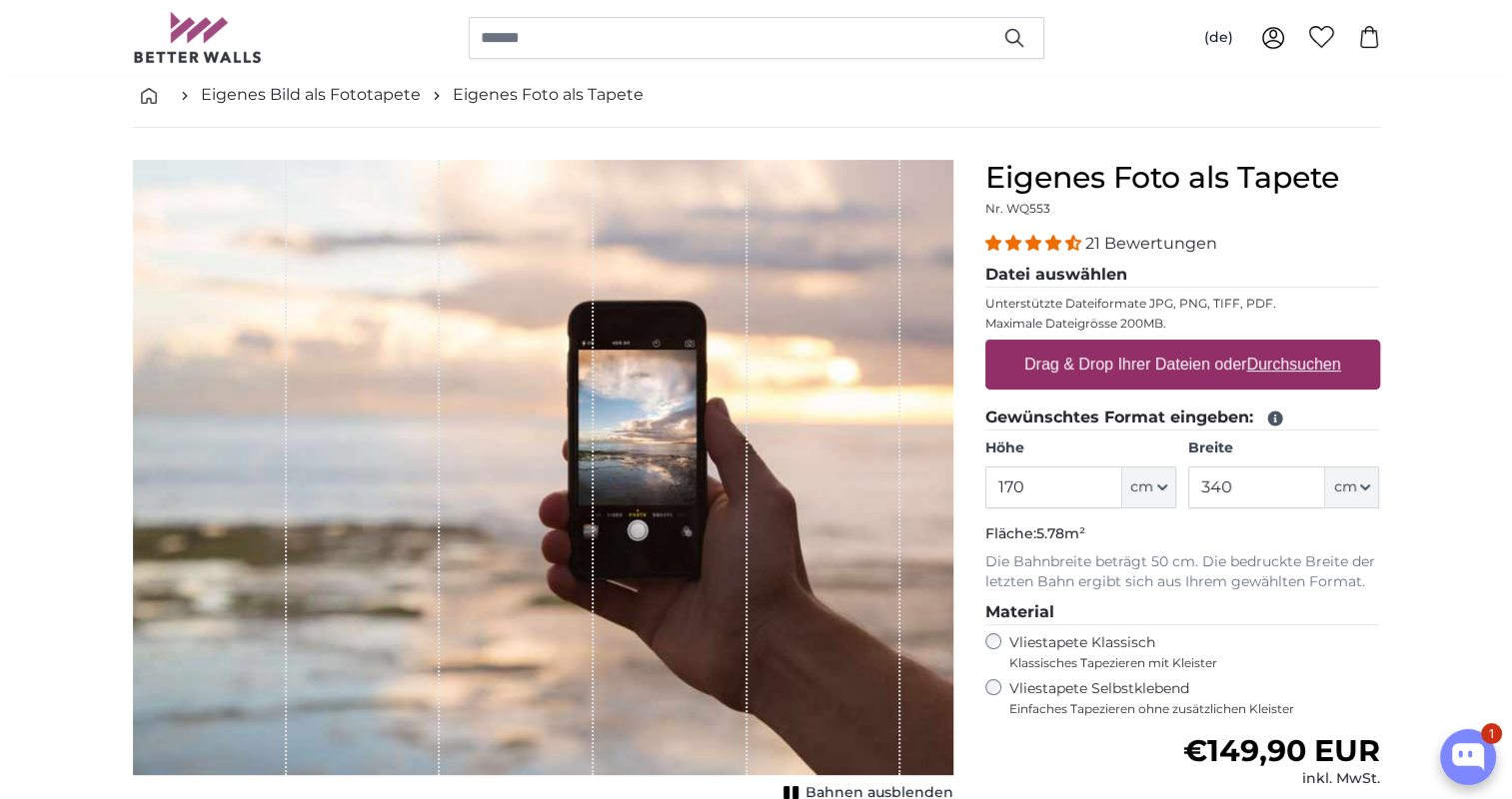 click on "Drag & Drop Ihrer Dateien oder  Durchsuchen" at bounding box center (1182, 365) 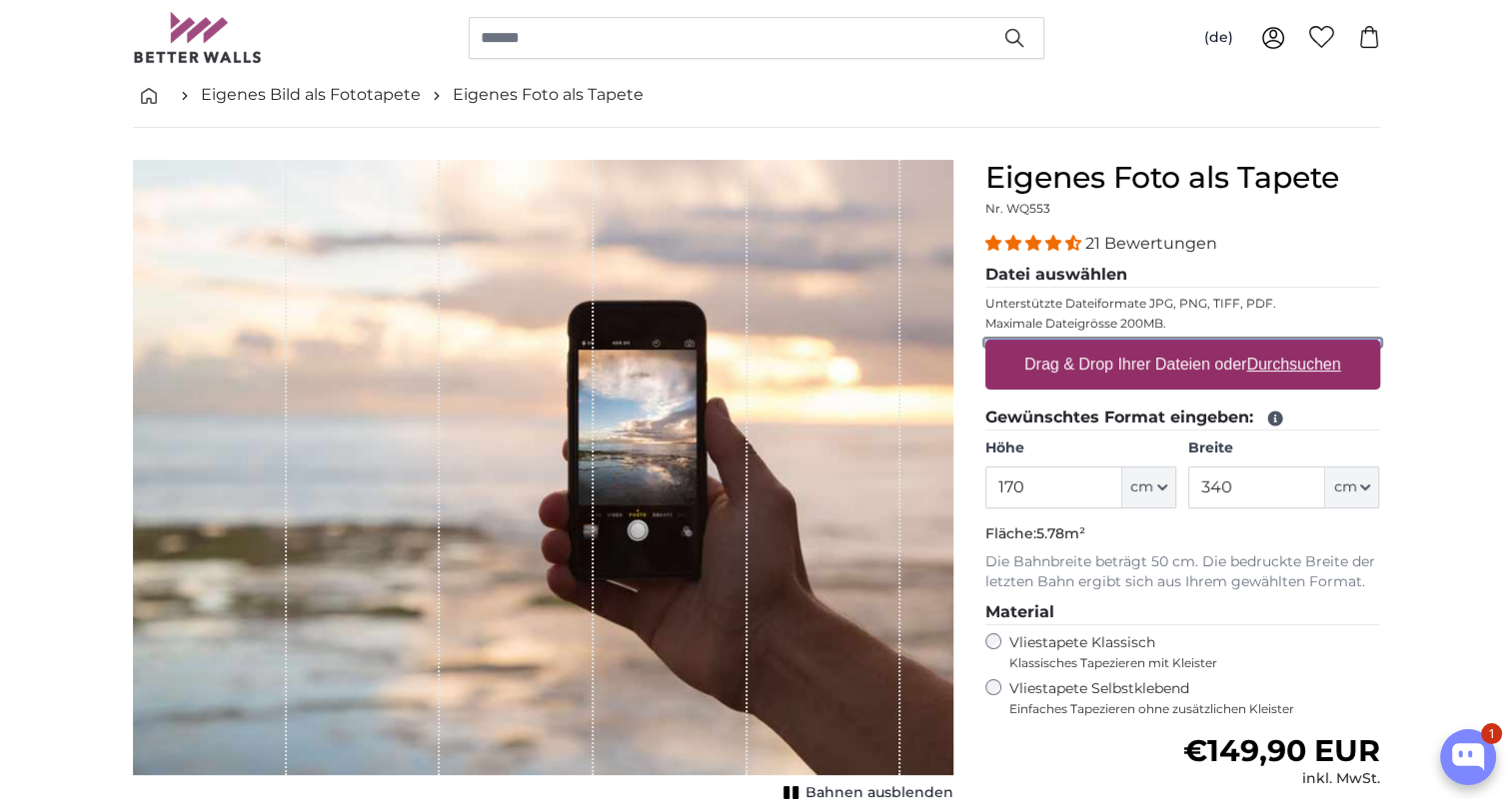 click on "Drag & Drop Ihrer Dateien oder  Durchsuchen" at bounding box center [1182, 343] 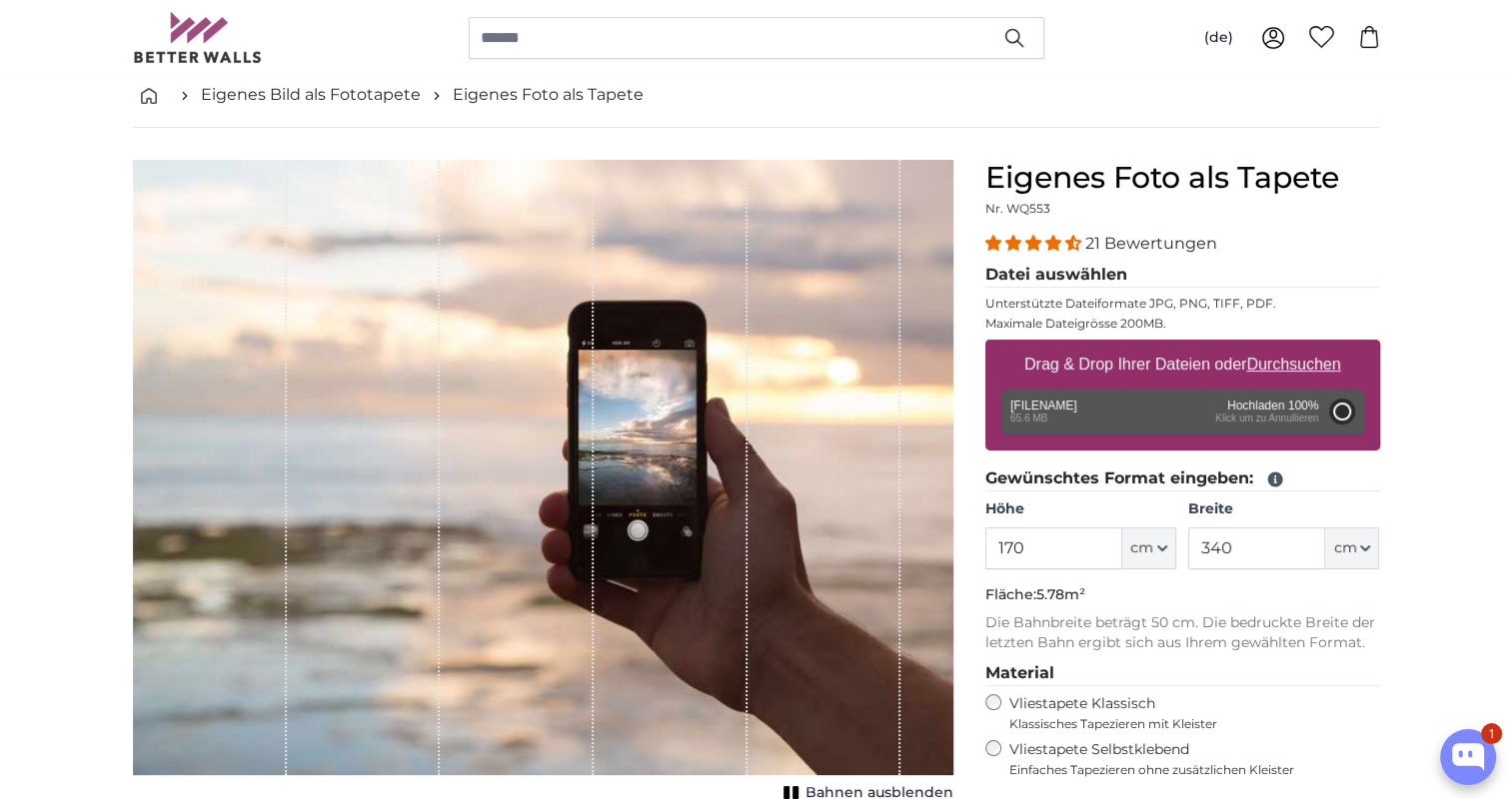 type on "200" 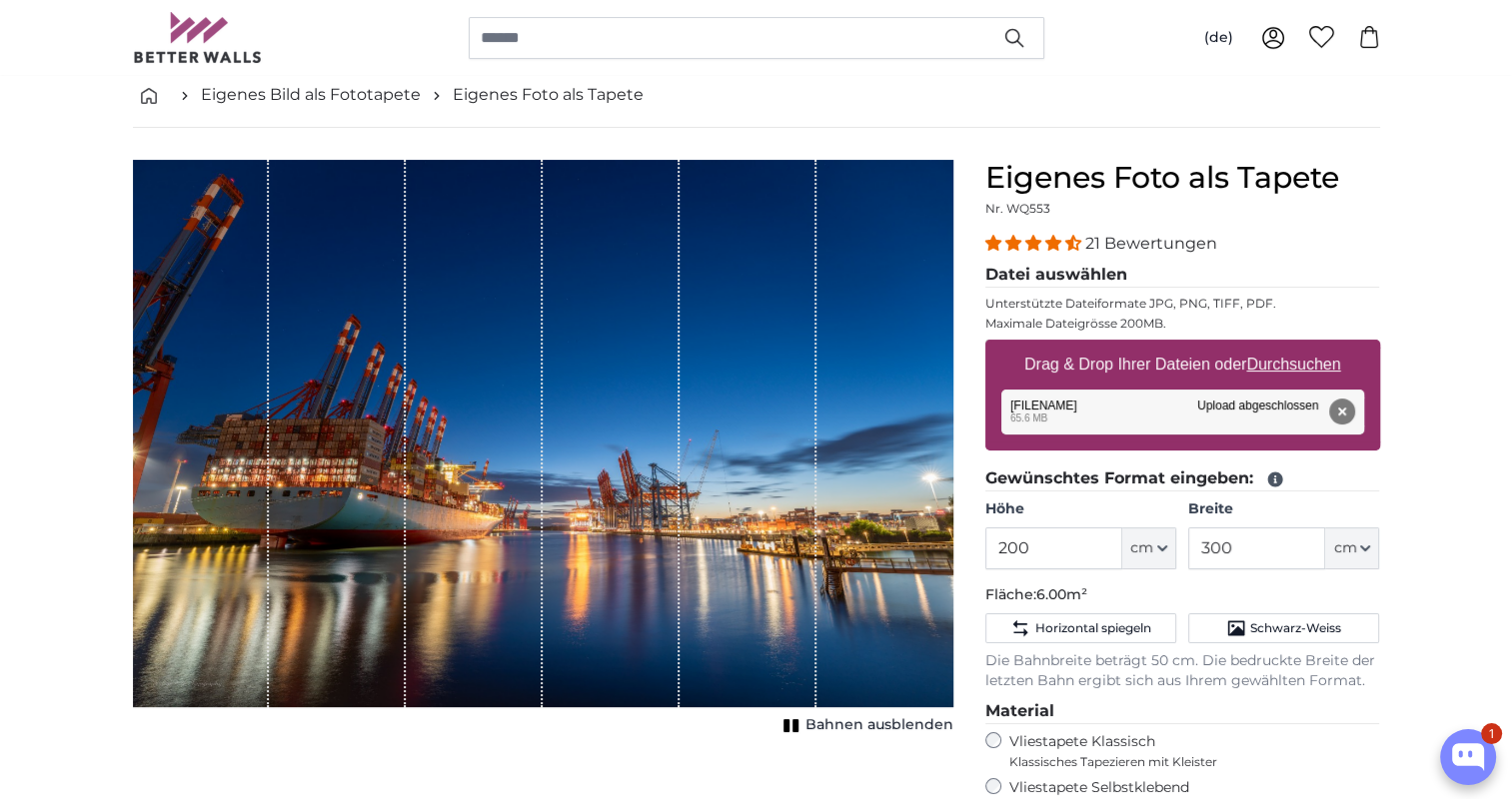 drag, startPoint x: 590, startPoint y: 593, endPoint x: 600, endPoint y: 524, distance: 69.72087 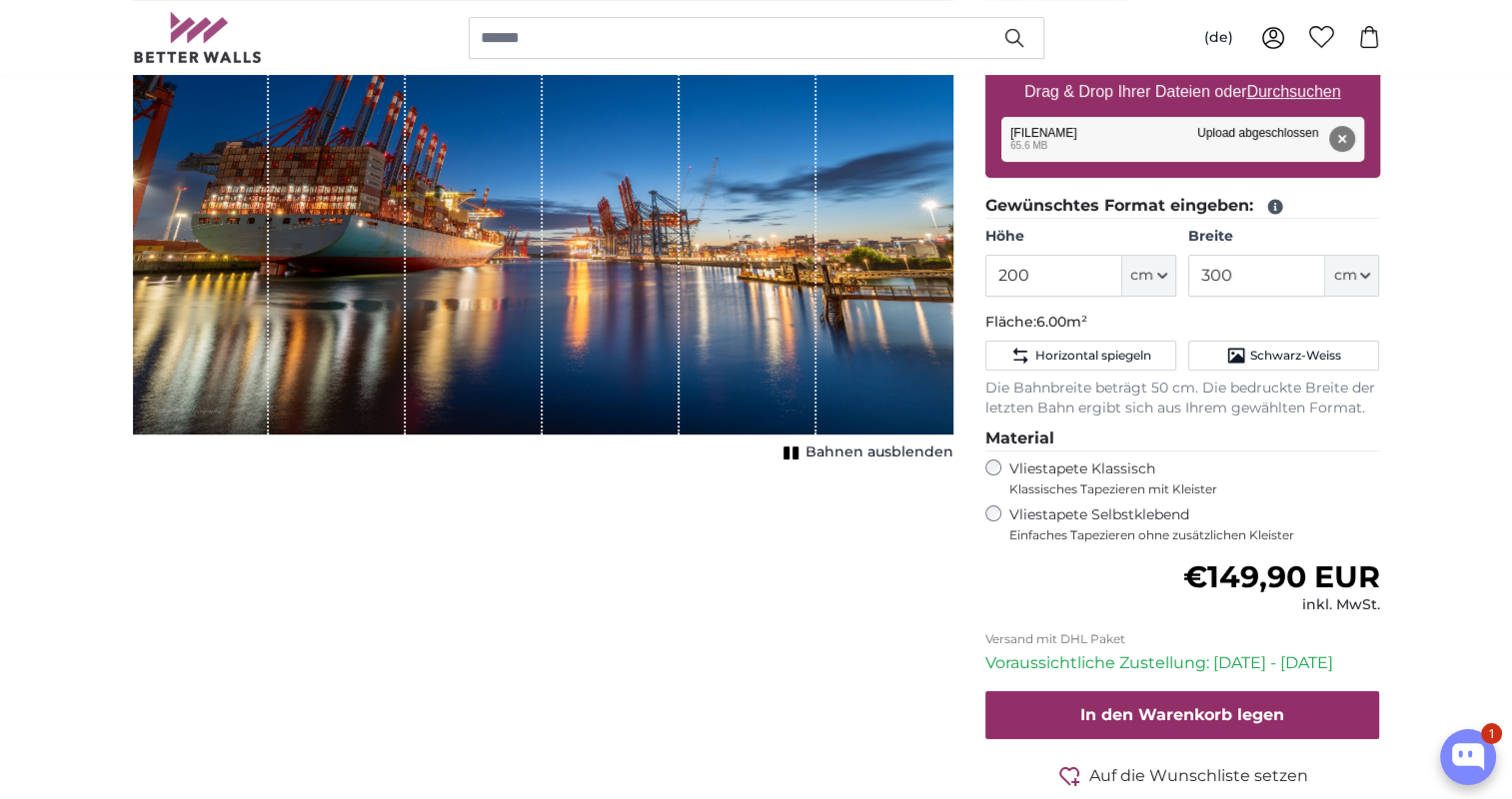 scroll, scrollTop: 200, scrollLeft: 0, axis: vertical 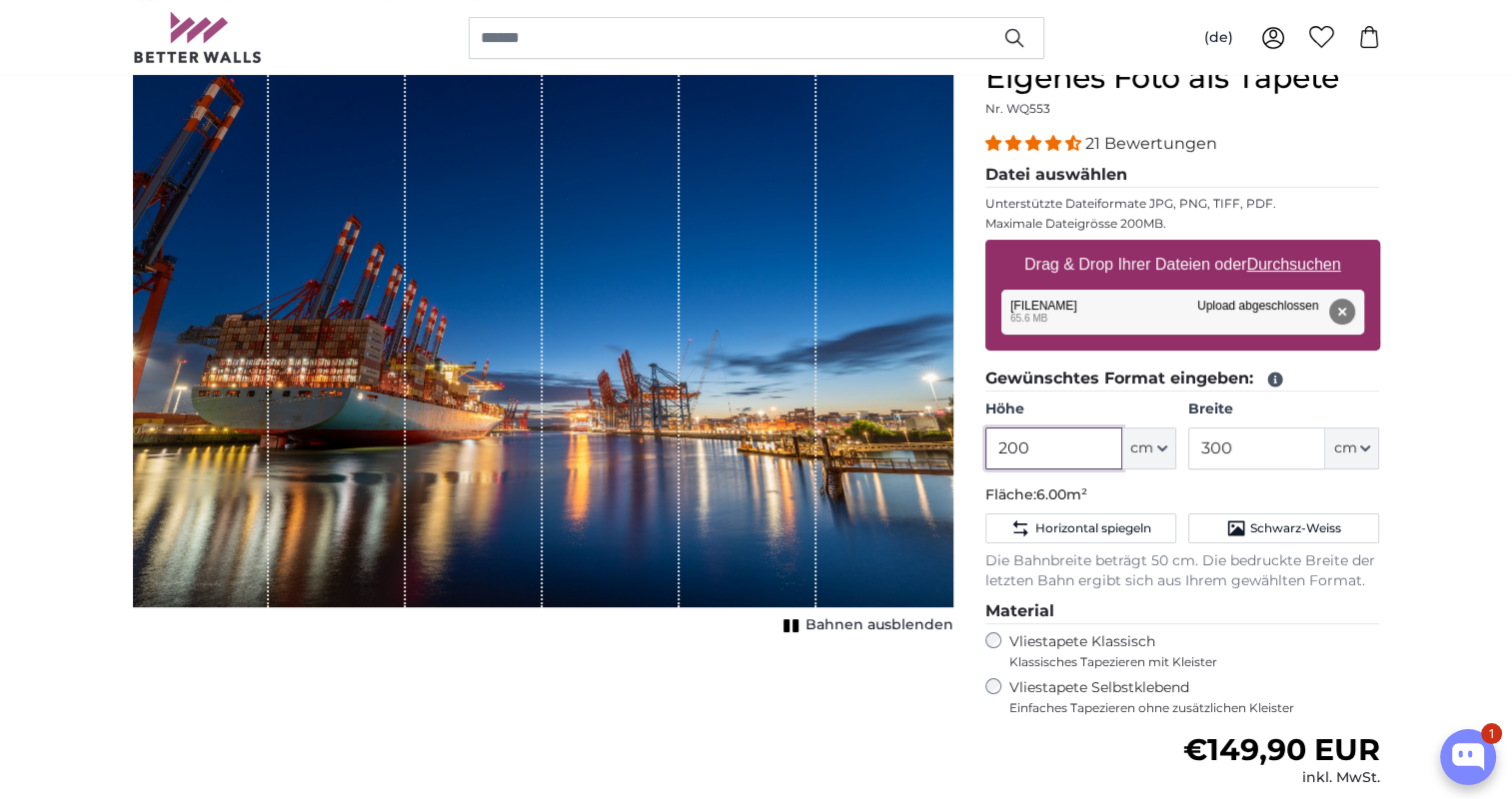 click on "200" at bounding box center (1053, 448) 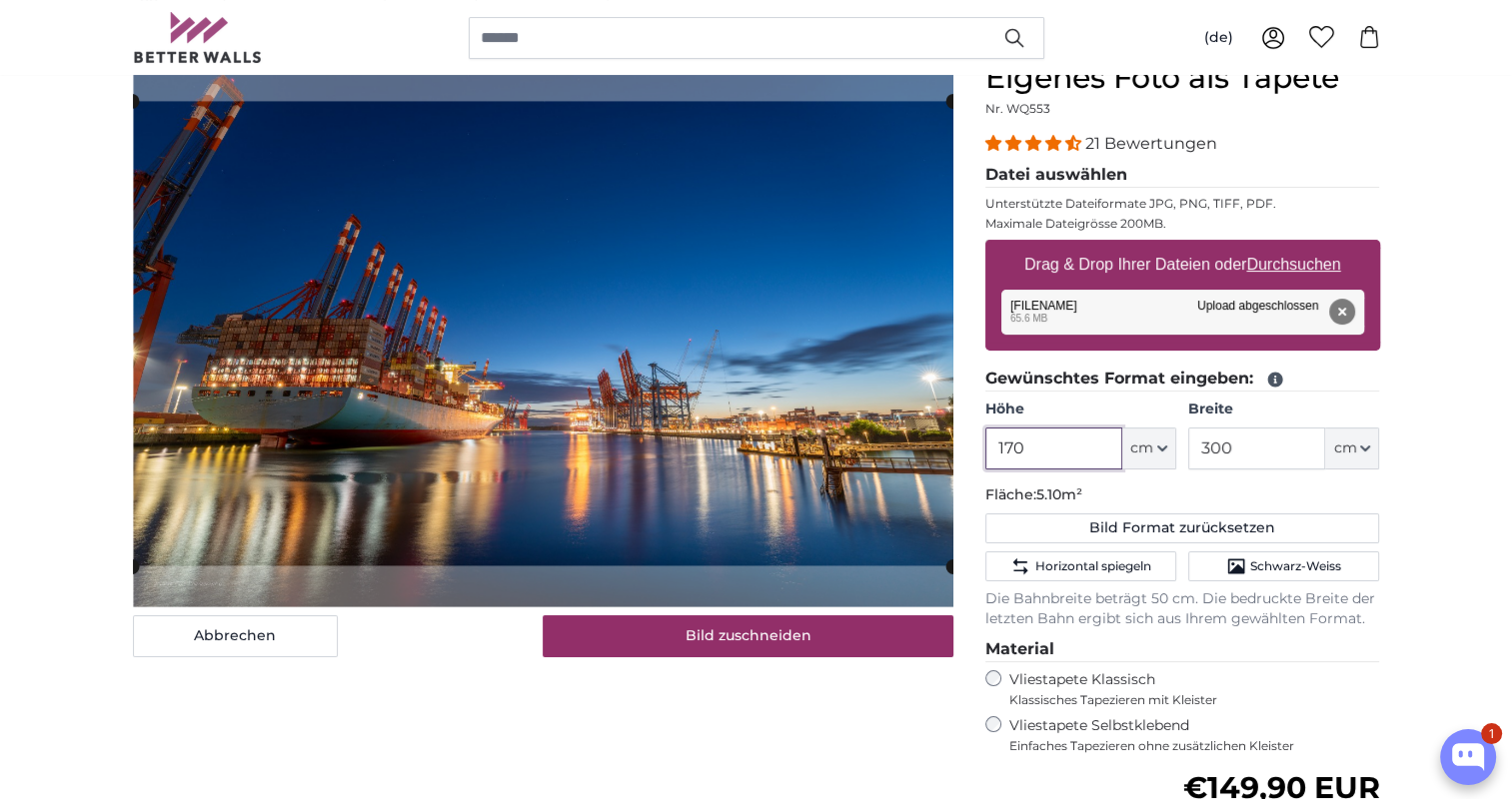 type on "170" 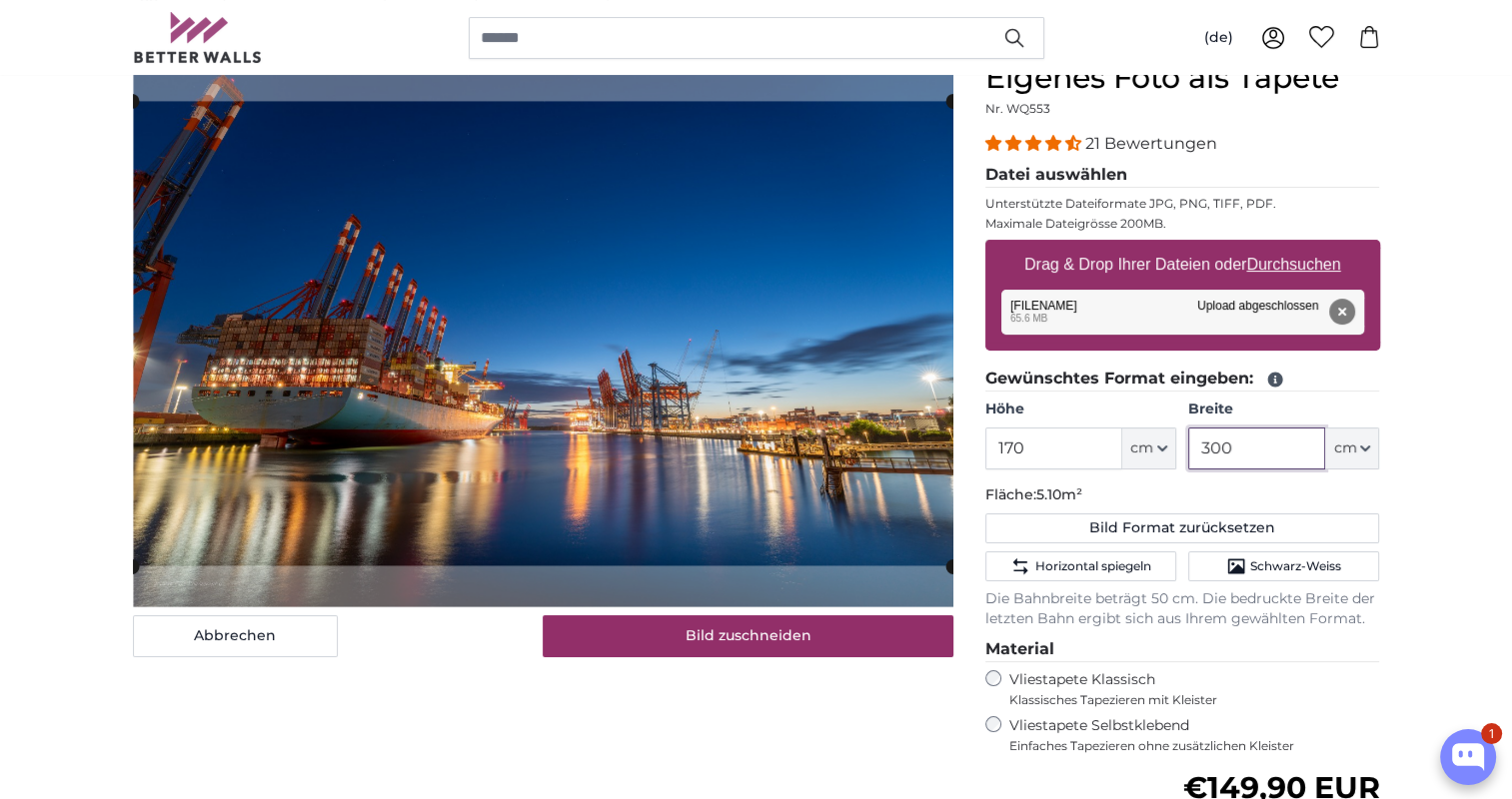 click on "300" at bounding box center (1256, 448) 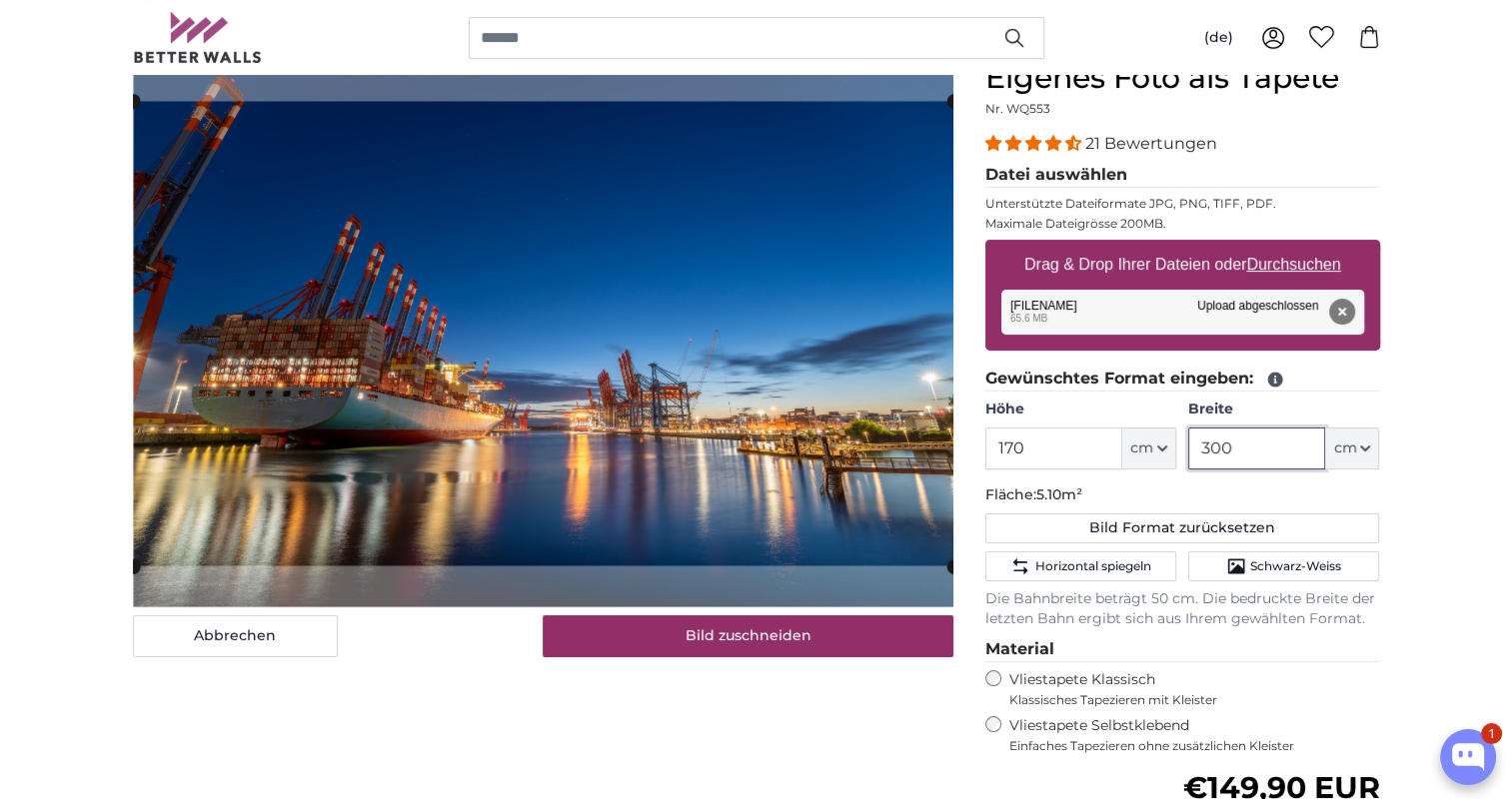 type 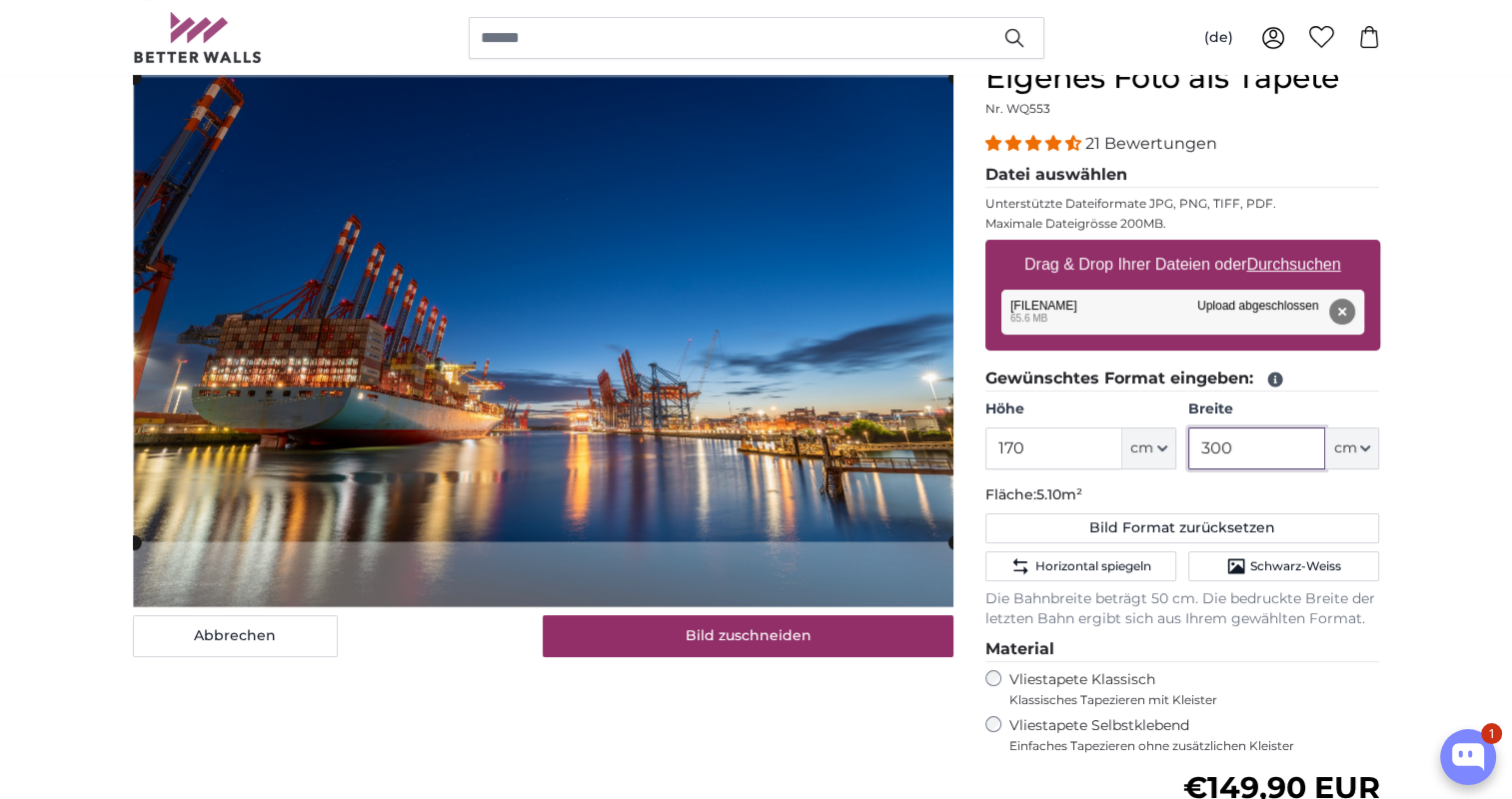 click 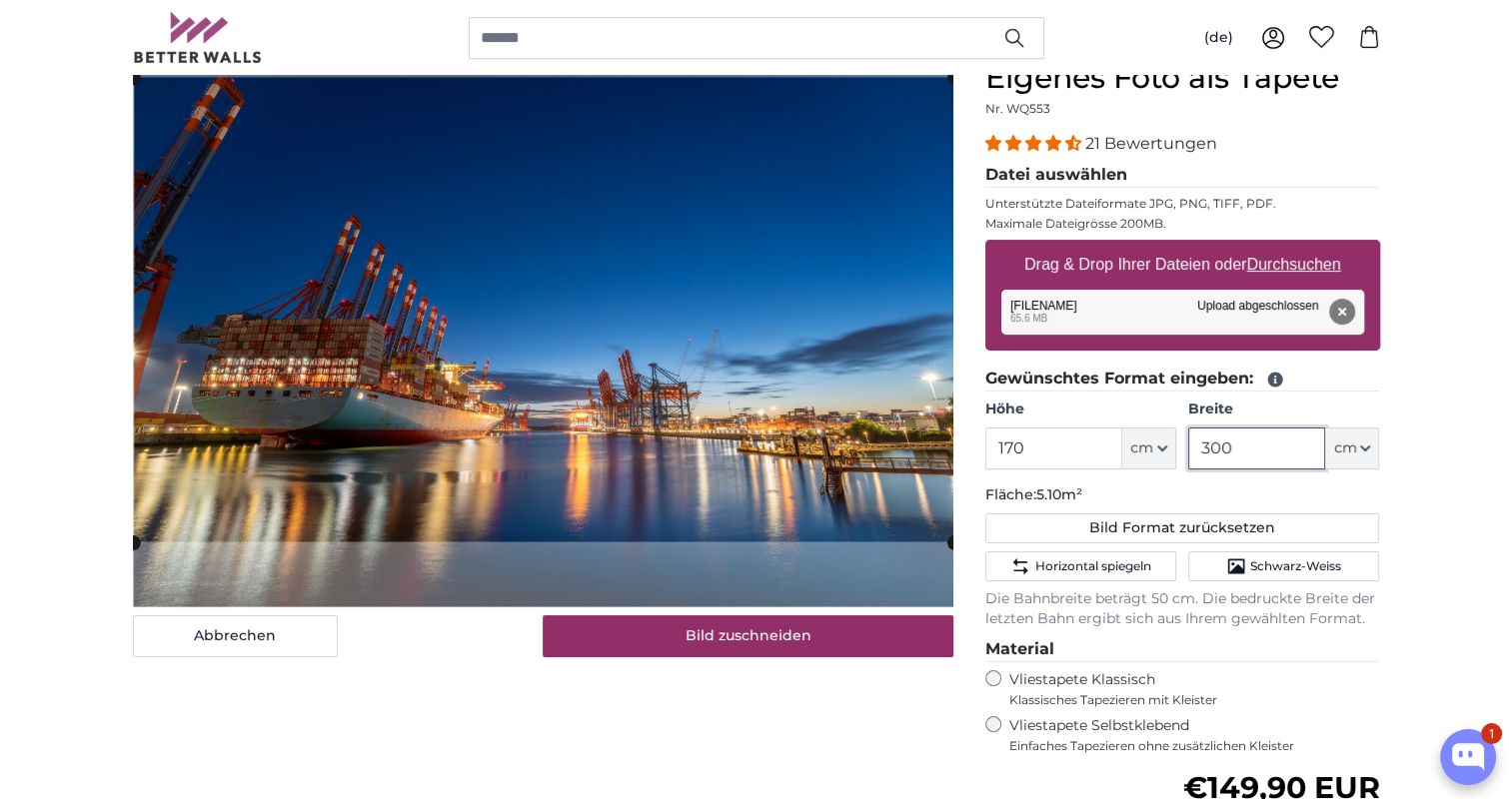 drag, startPoint x: 1225, startPoint y: 443, endPoint x: 1127, endPoint y: 406, distance: 104.75209 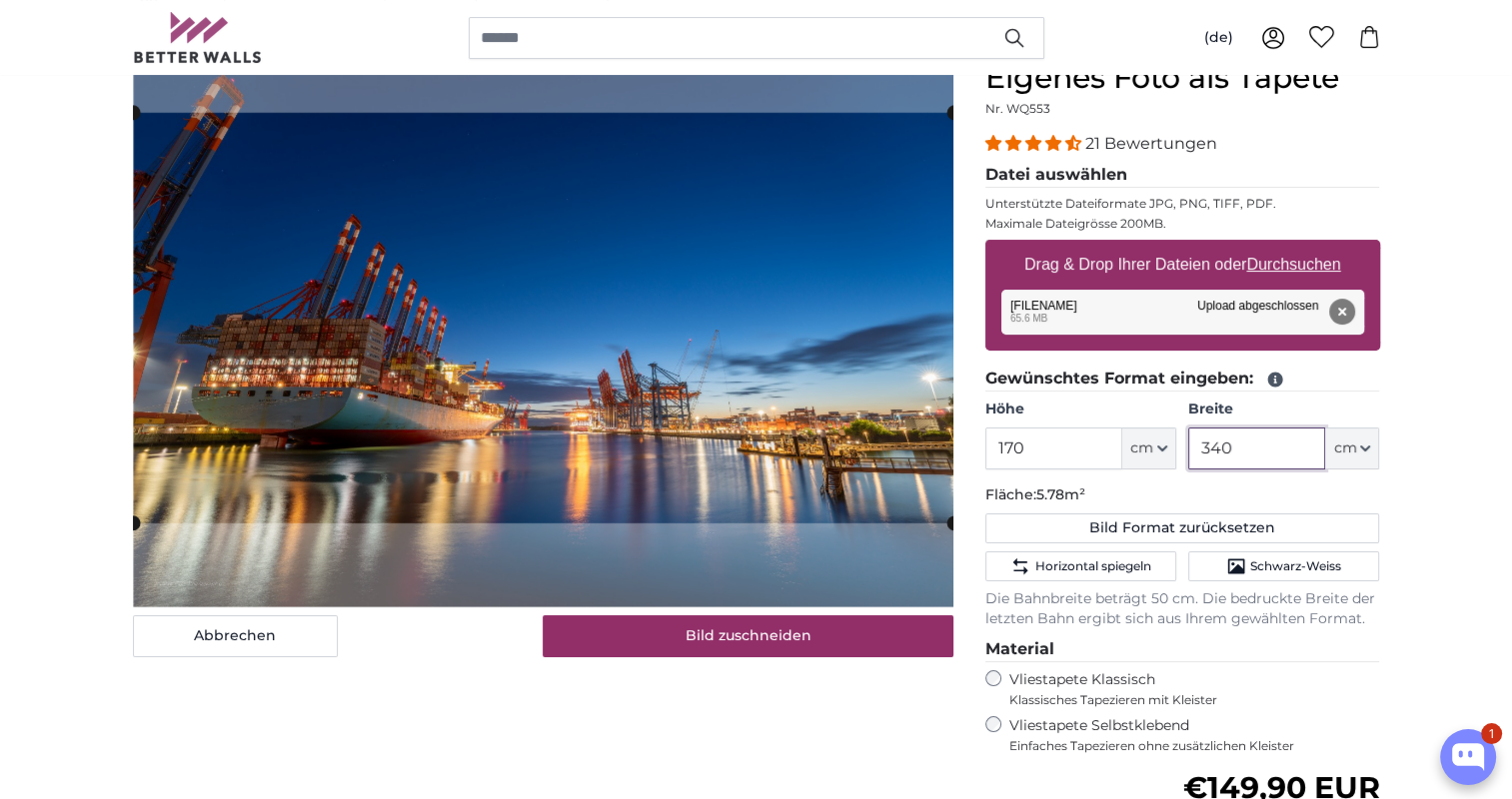 click 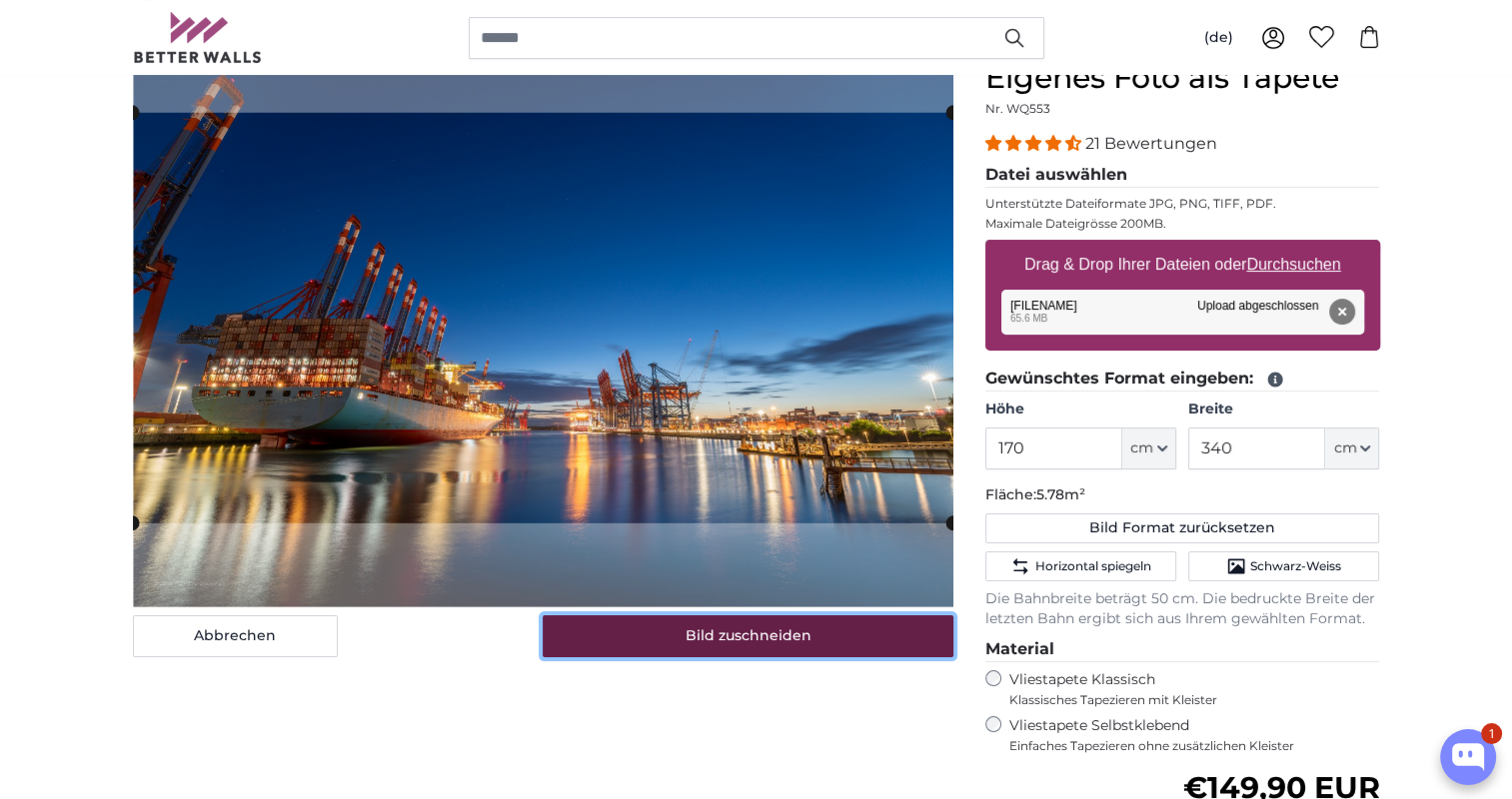 click on "Bild zuschneiden" at bounding box center [748, 636] 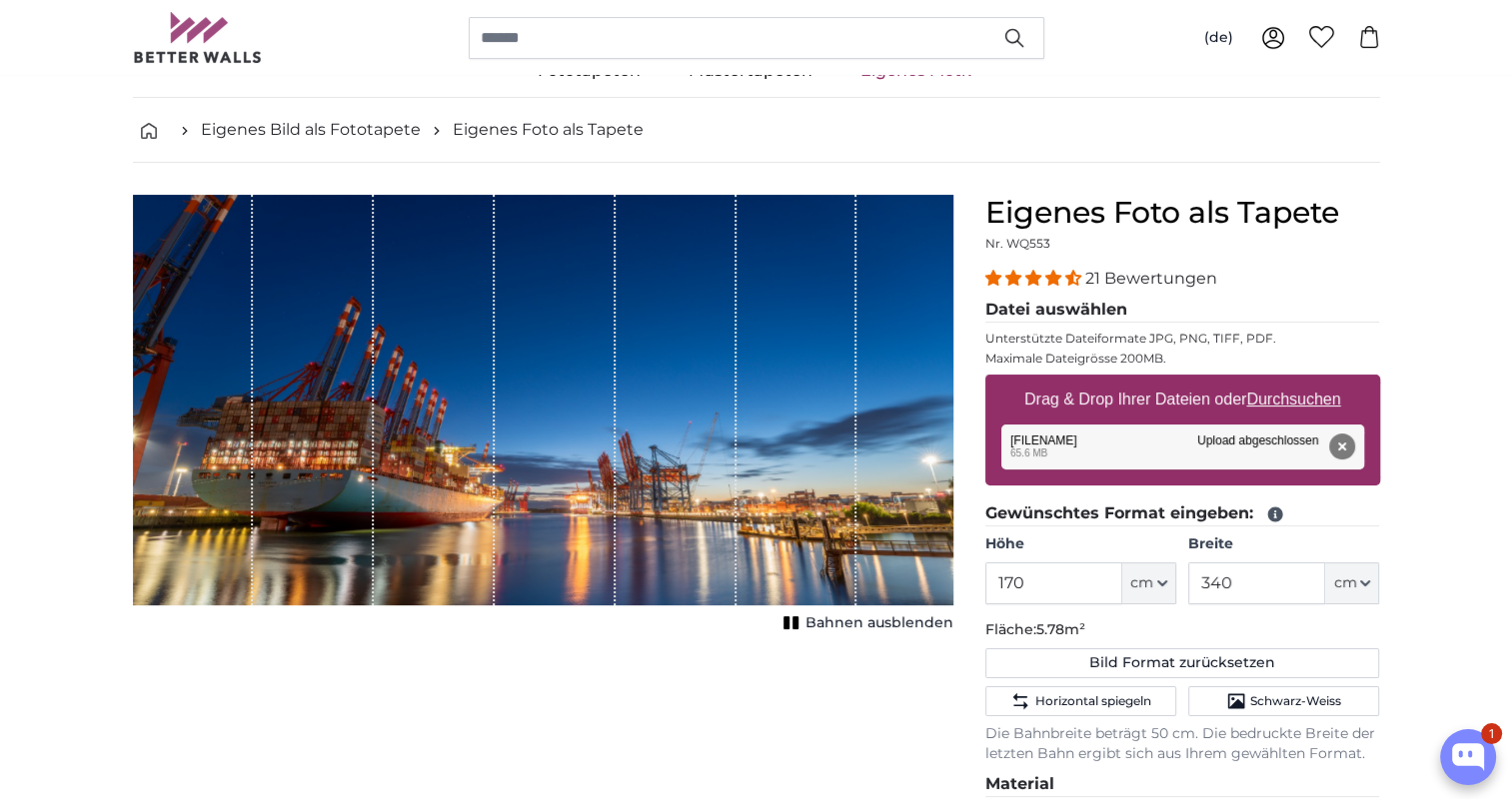 scroll, scrollTop: 0, scrollLeft: 0, axis: both 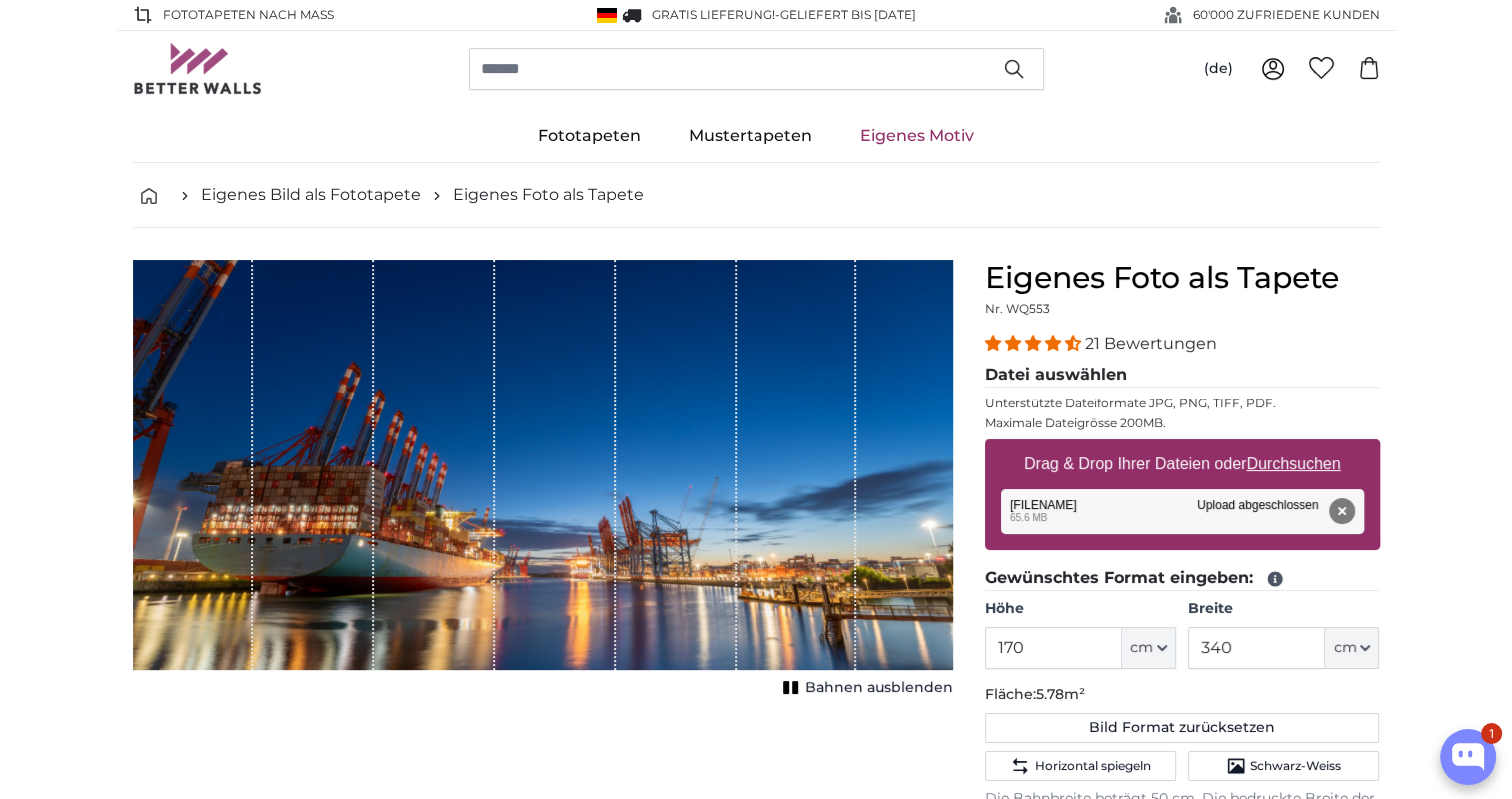 click on "Bahnen ausblenden" at bounding box center [879, 688] 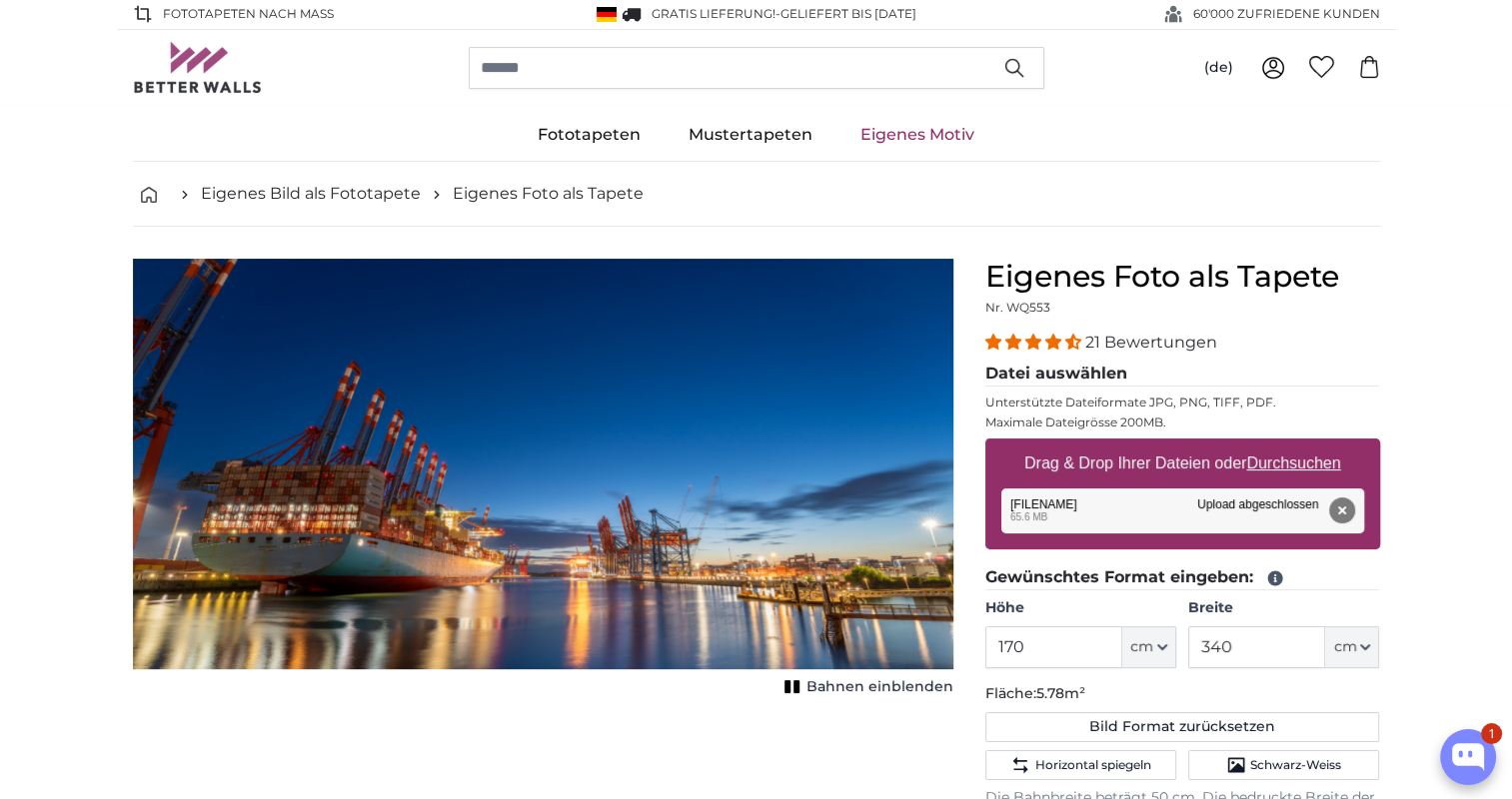 scroll, scrollTop: 0, scrollLeft: 0, axis: both 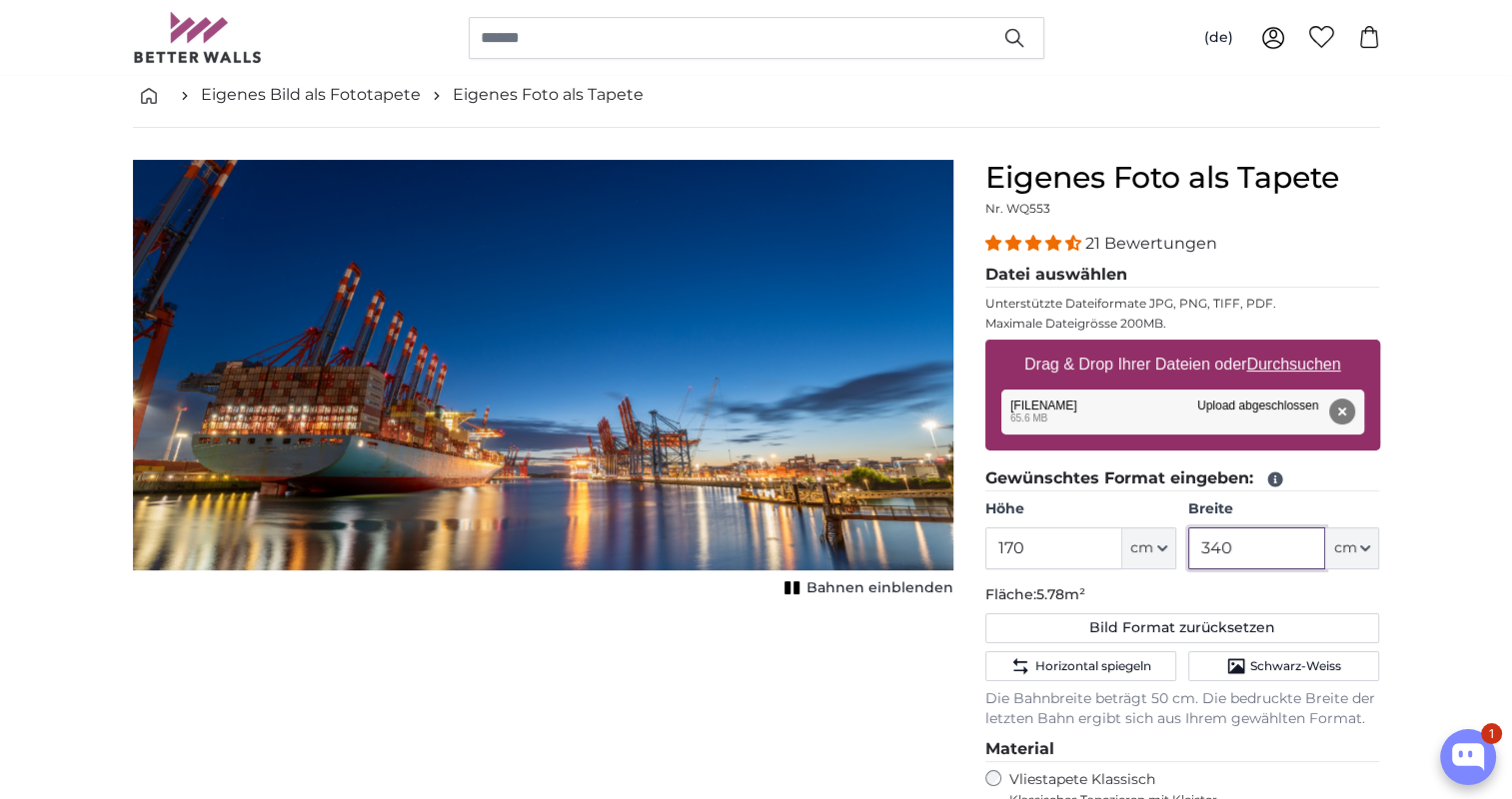 drag, startPoint x: 1274, startPoint y: 547, endPoint x: 1210, endPoint y: 548, distance: 64.00781 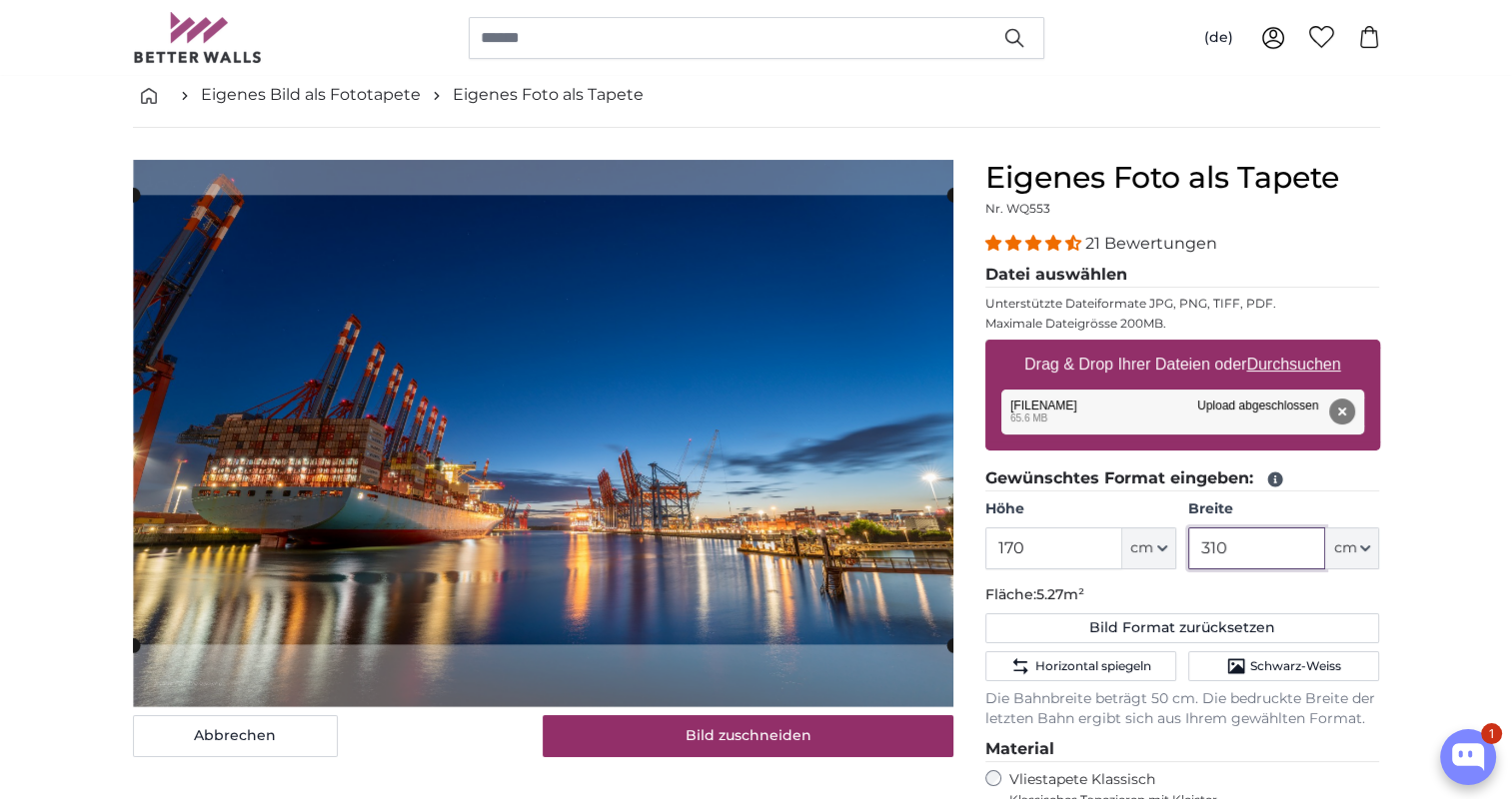 click 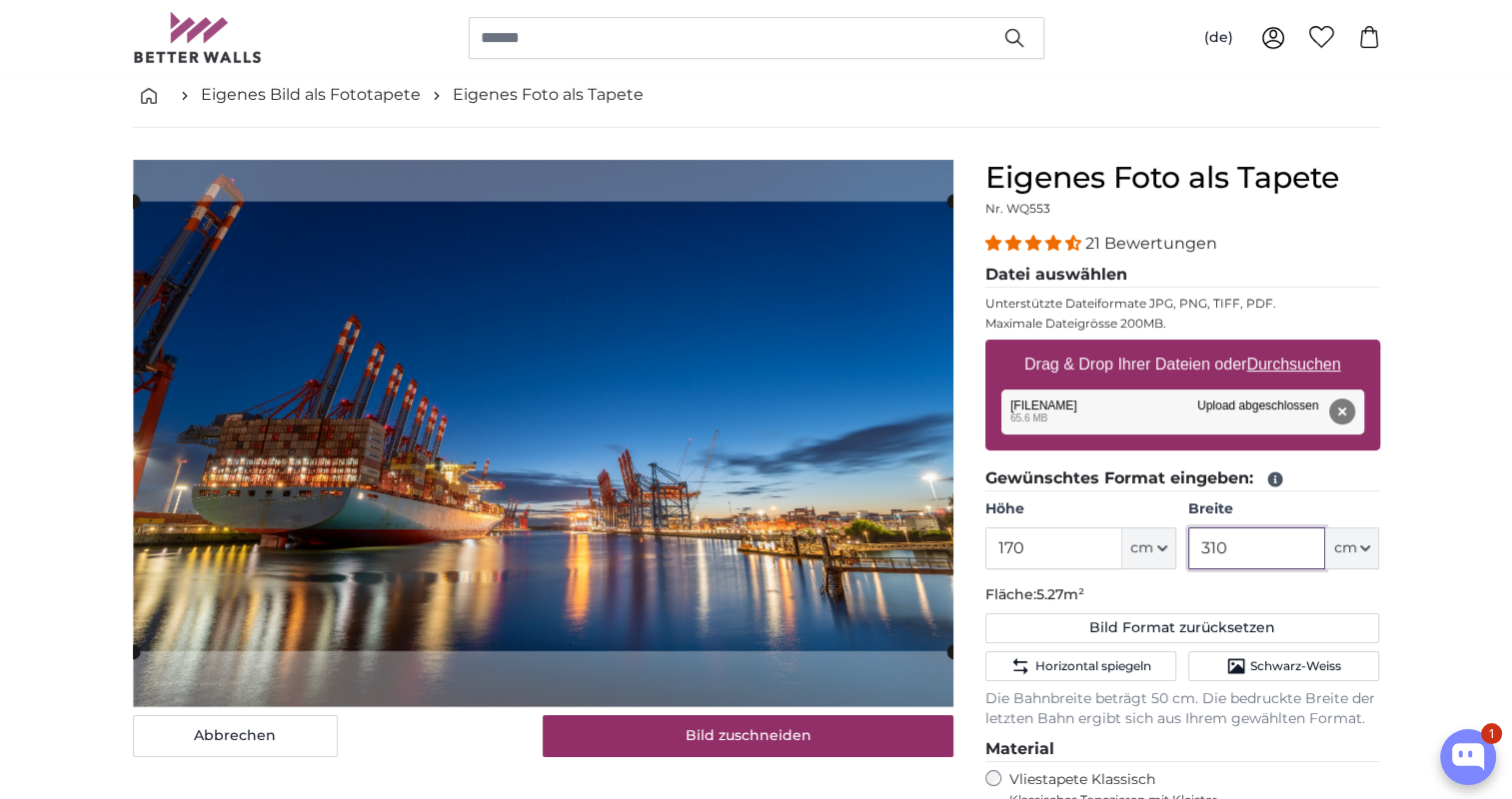 click 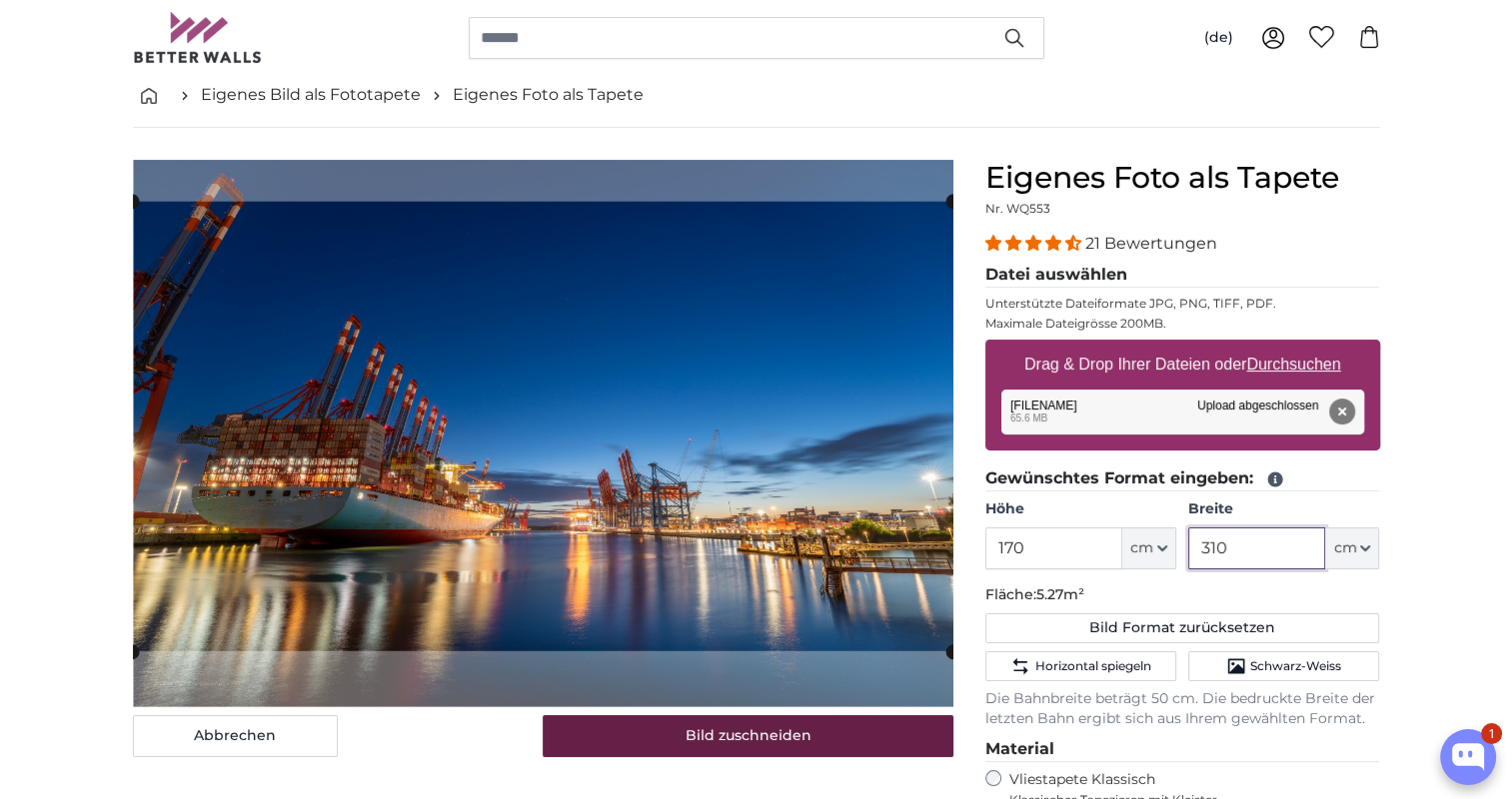 type on "310" 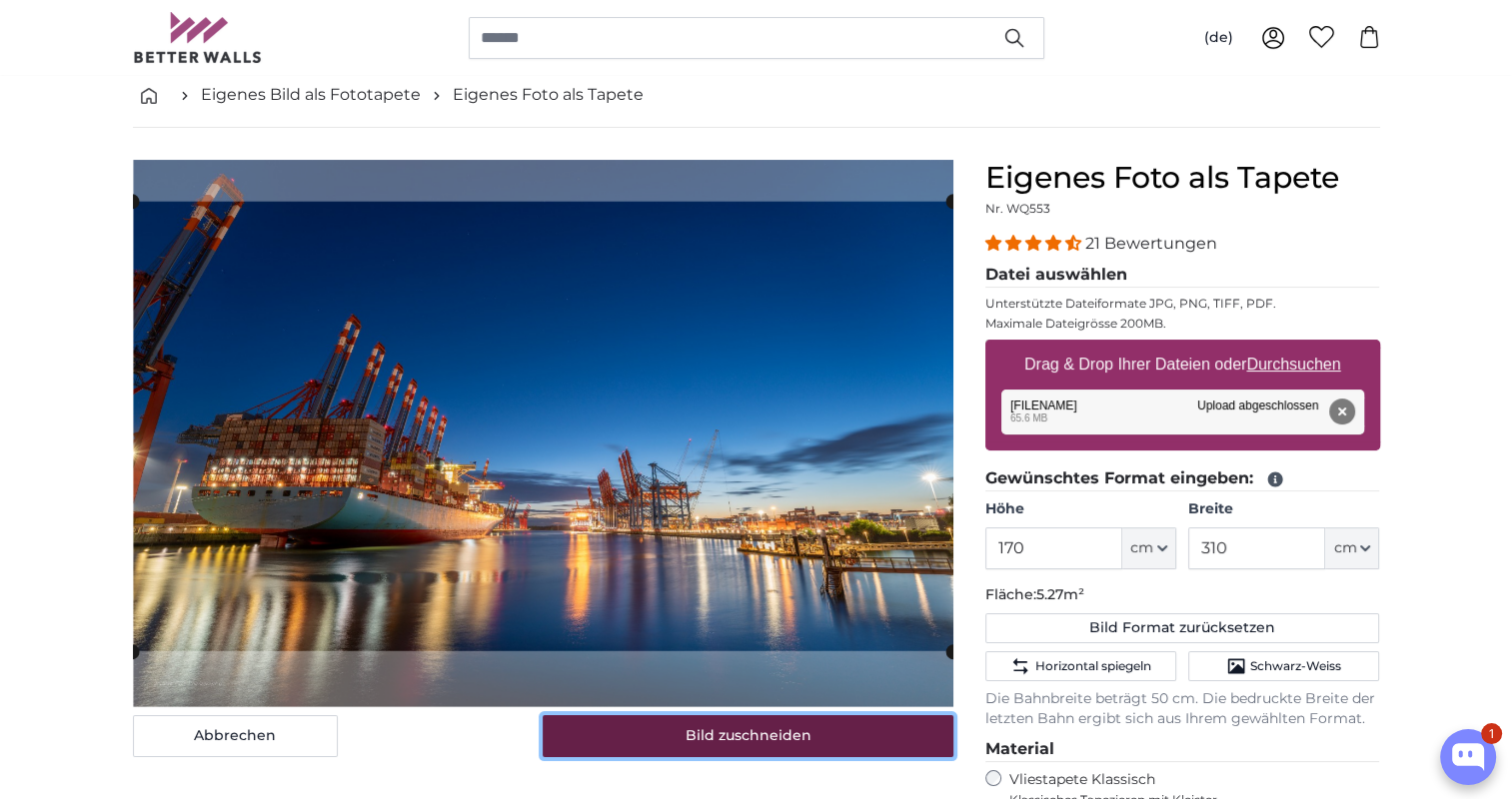 click on "Bild zuschneiden" at bounding box center (748, 736) 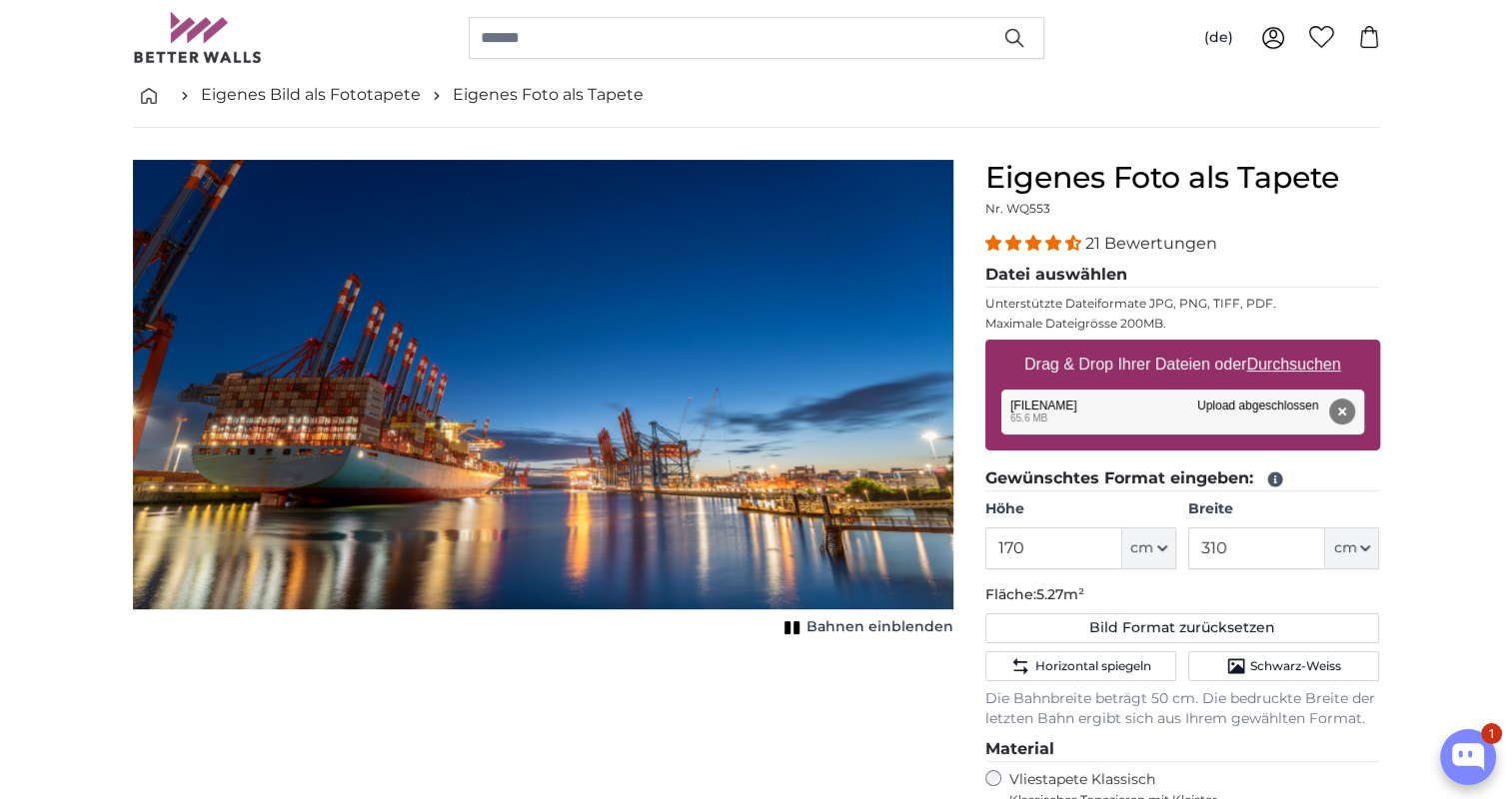 click on "Durchsuchen" at bounding box center (1293, 364) 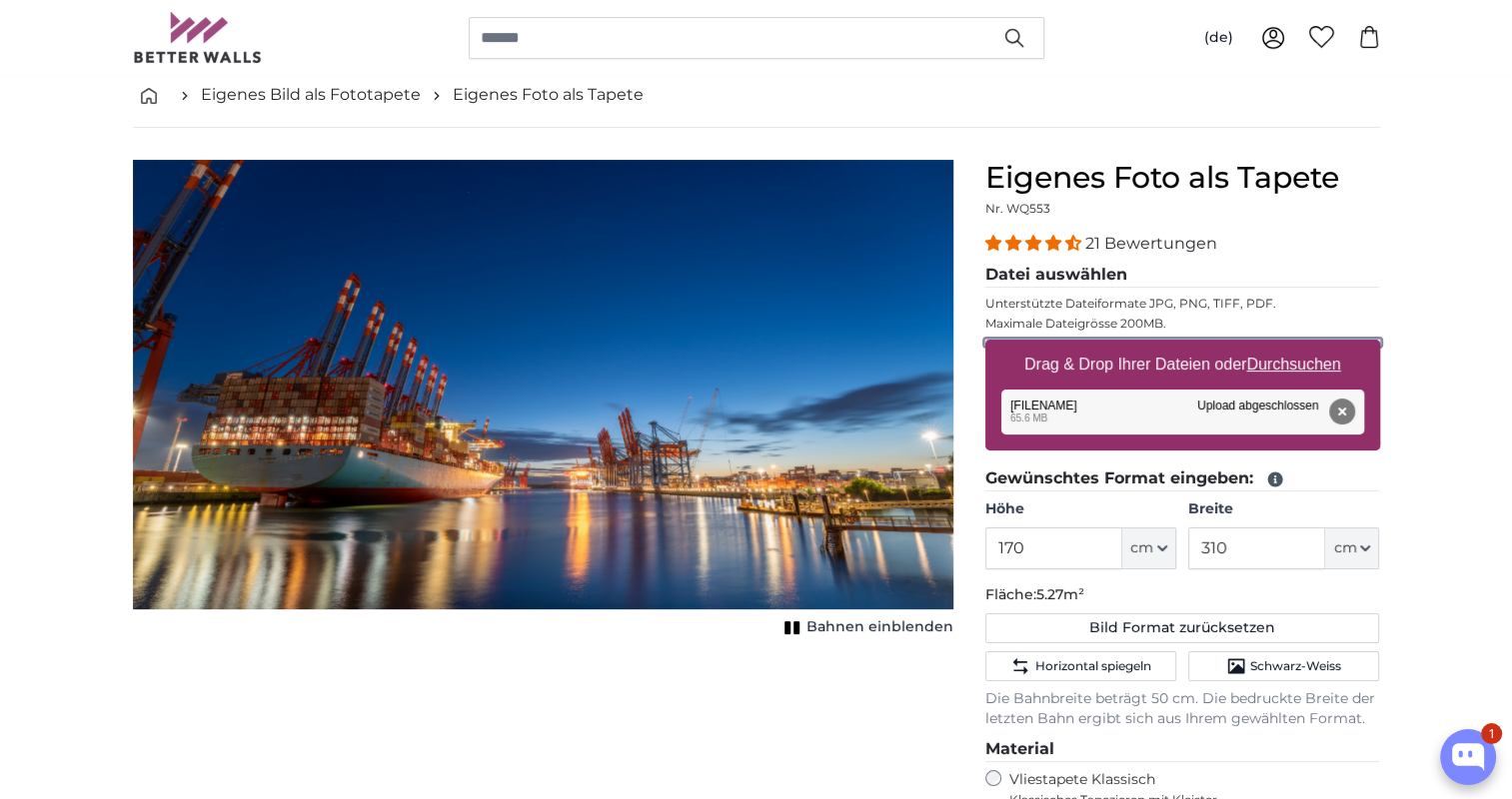click on "Drag & Drop Ihrer Dateien oder  Durchsuchen" at bounding box center [1182, 343] 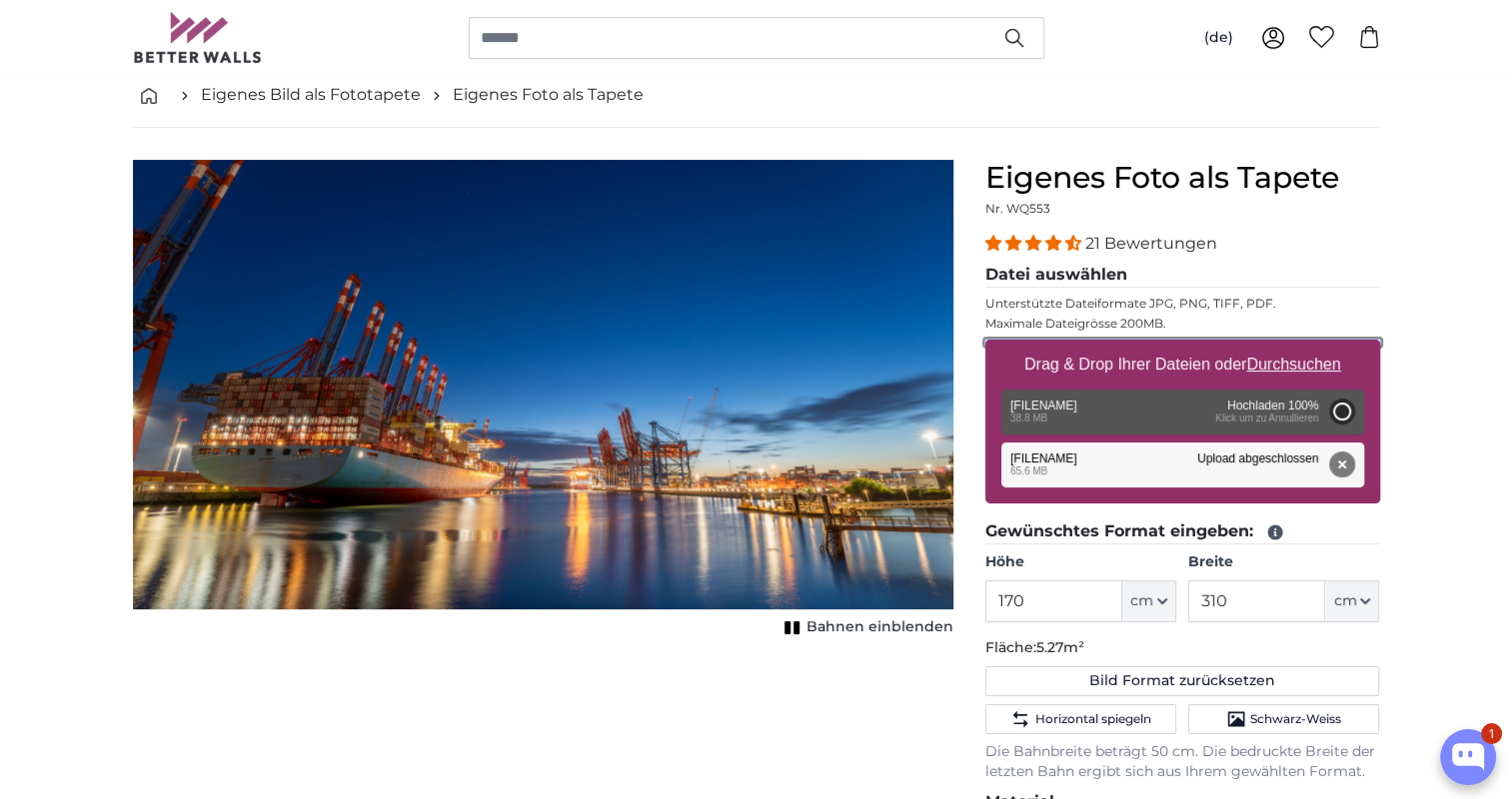 type on "200" 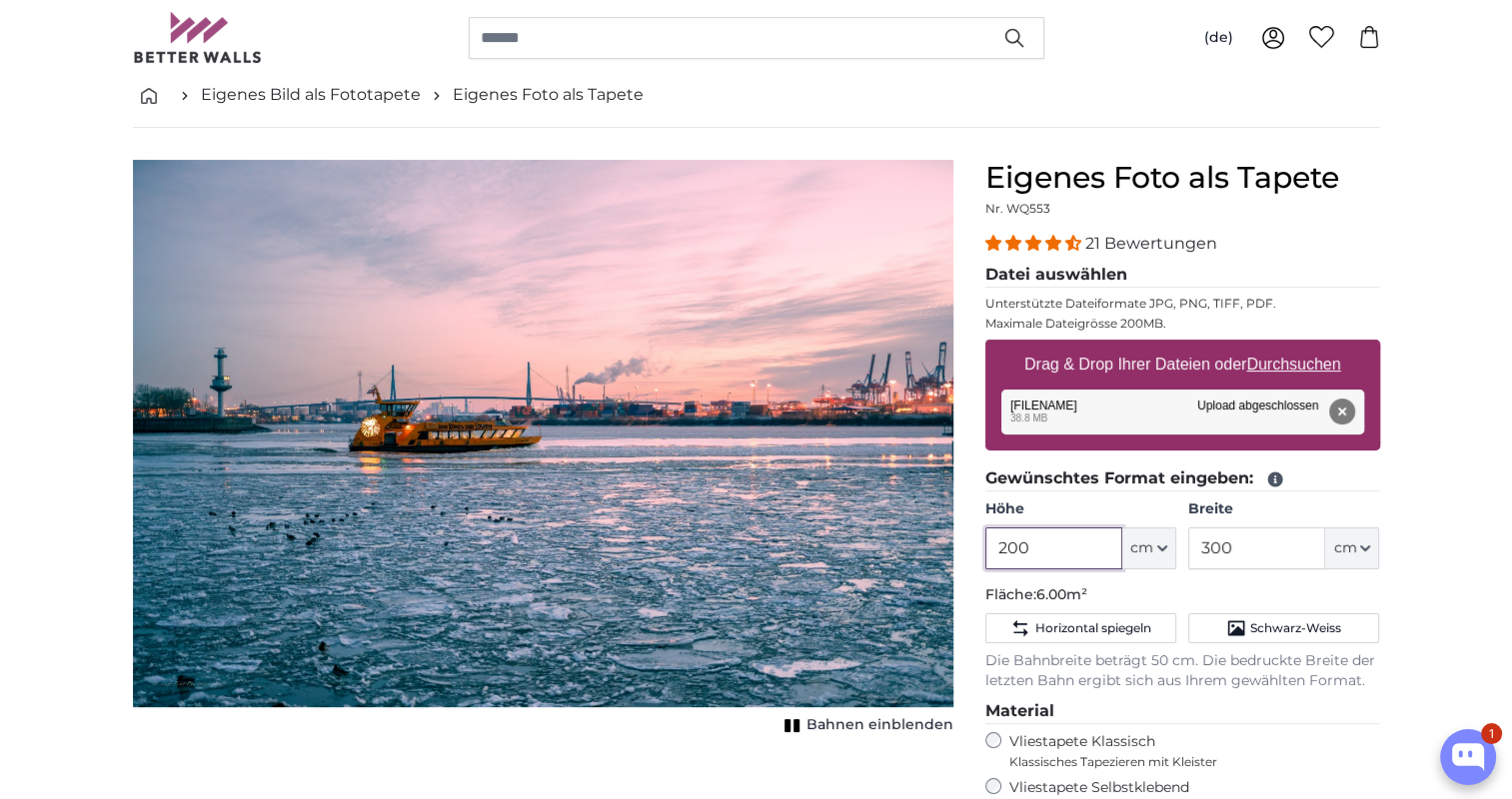 drag, startPoint x: 1040, startPoint y: 545, endPoint x: 978, endPoint y: 543, distance: 62.03225 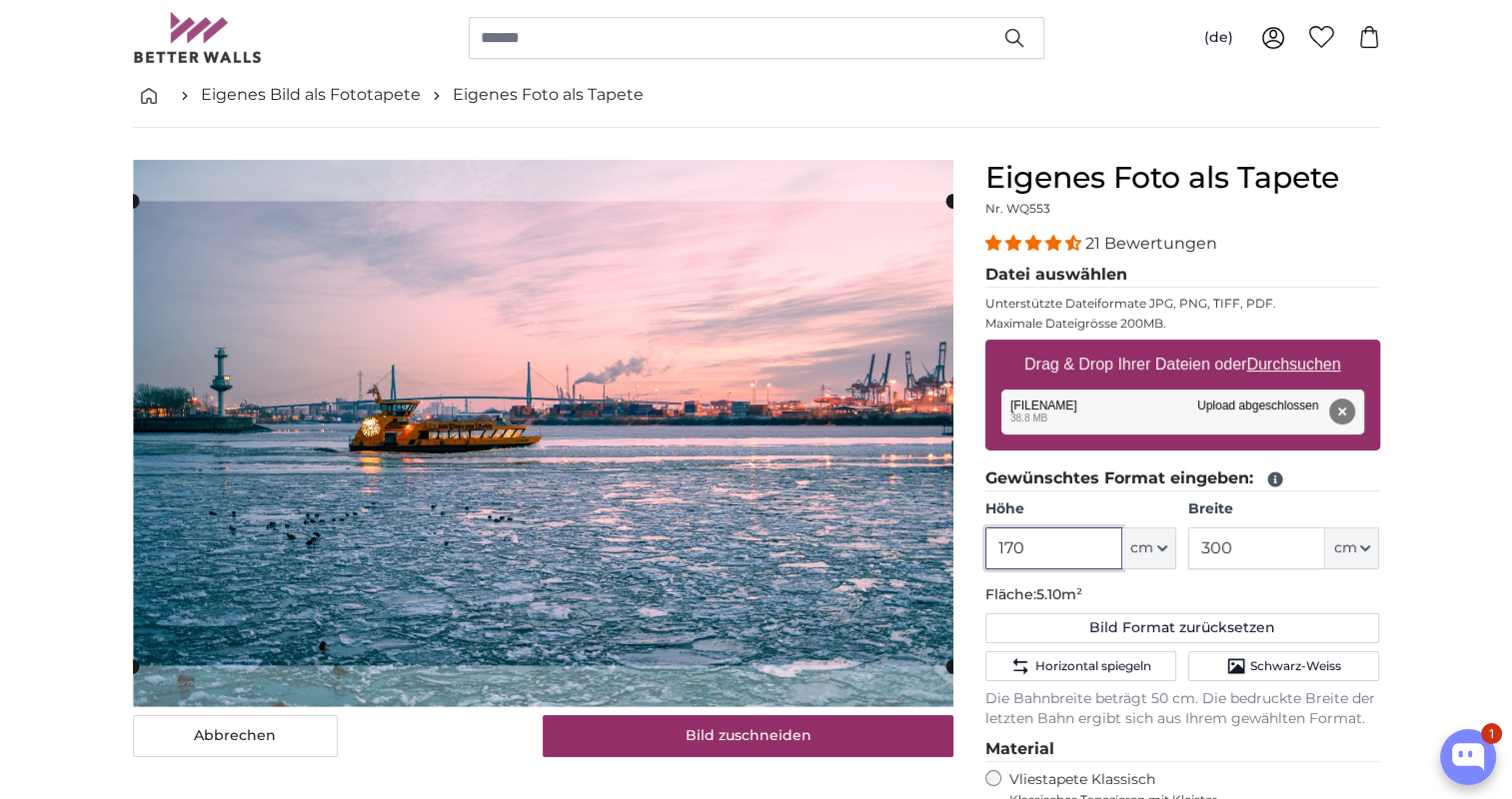 type on "170" 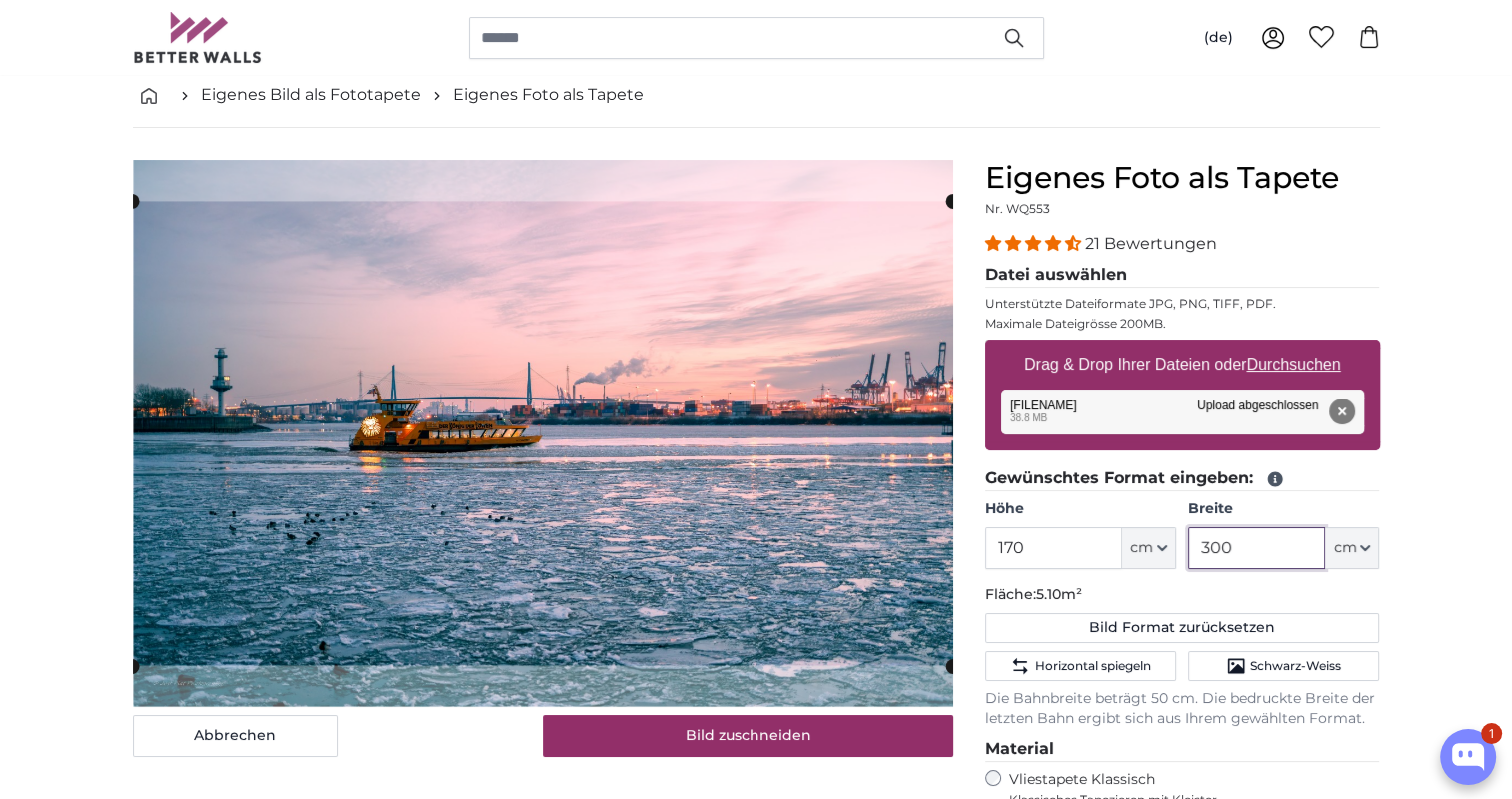 drag, startPoint x: 1248, startPoint y: 546, endPoint x: 1187, endPoint y: 545, distance: 61.008196 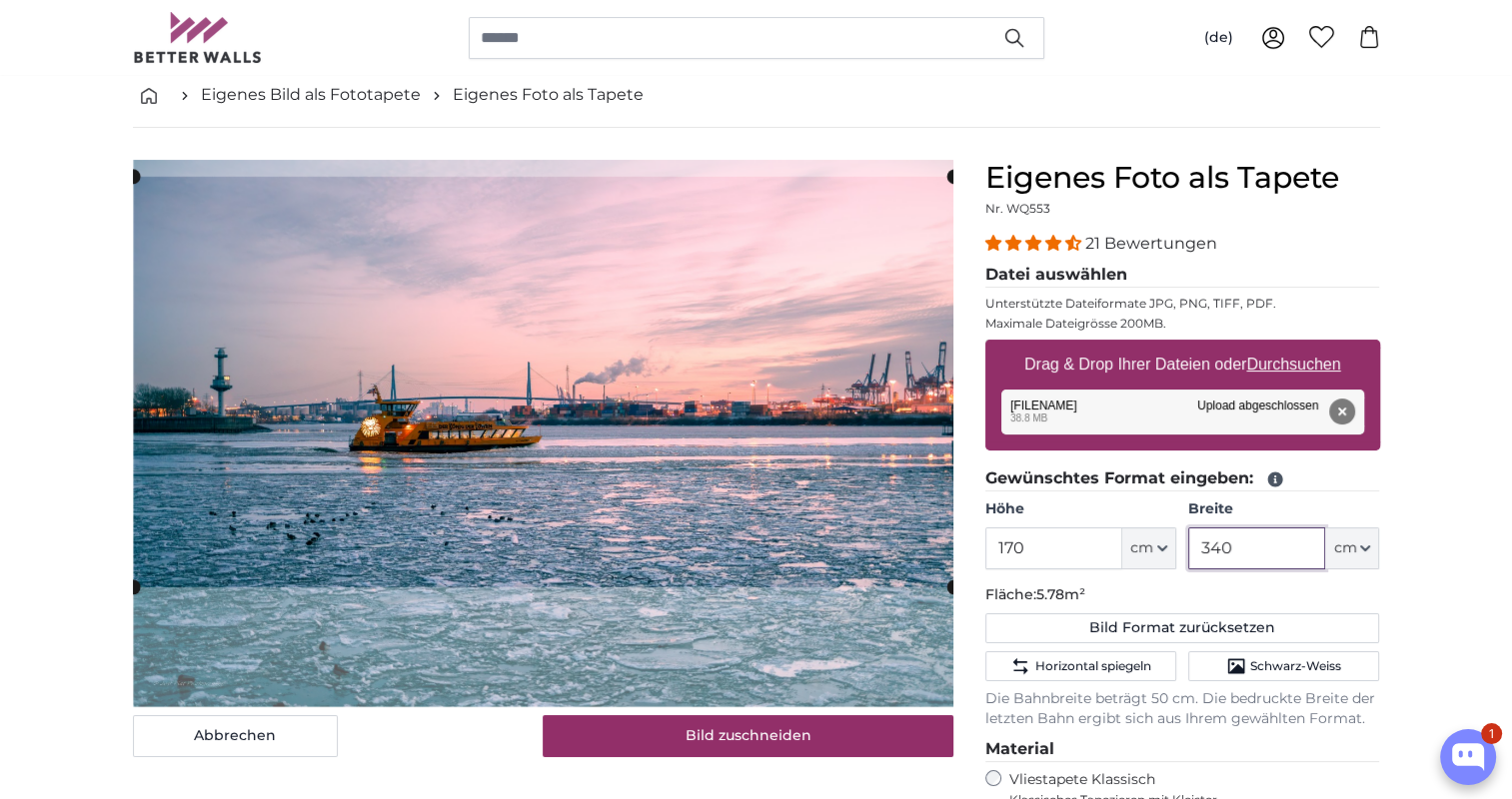 click 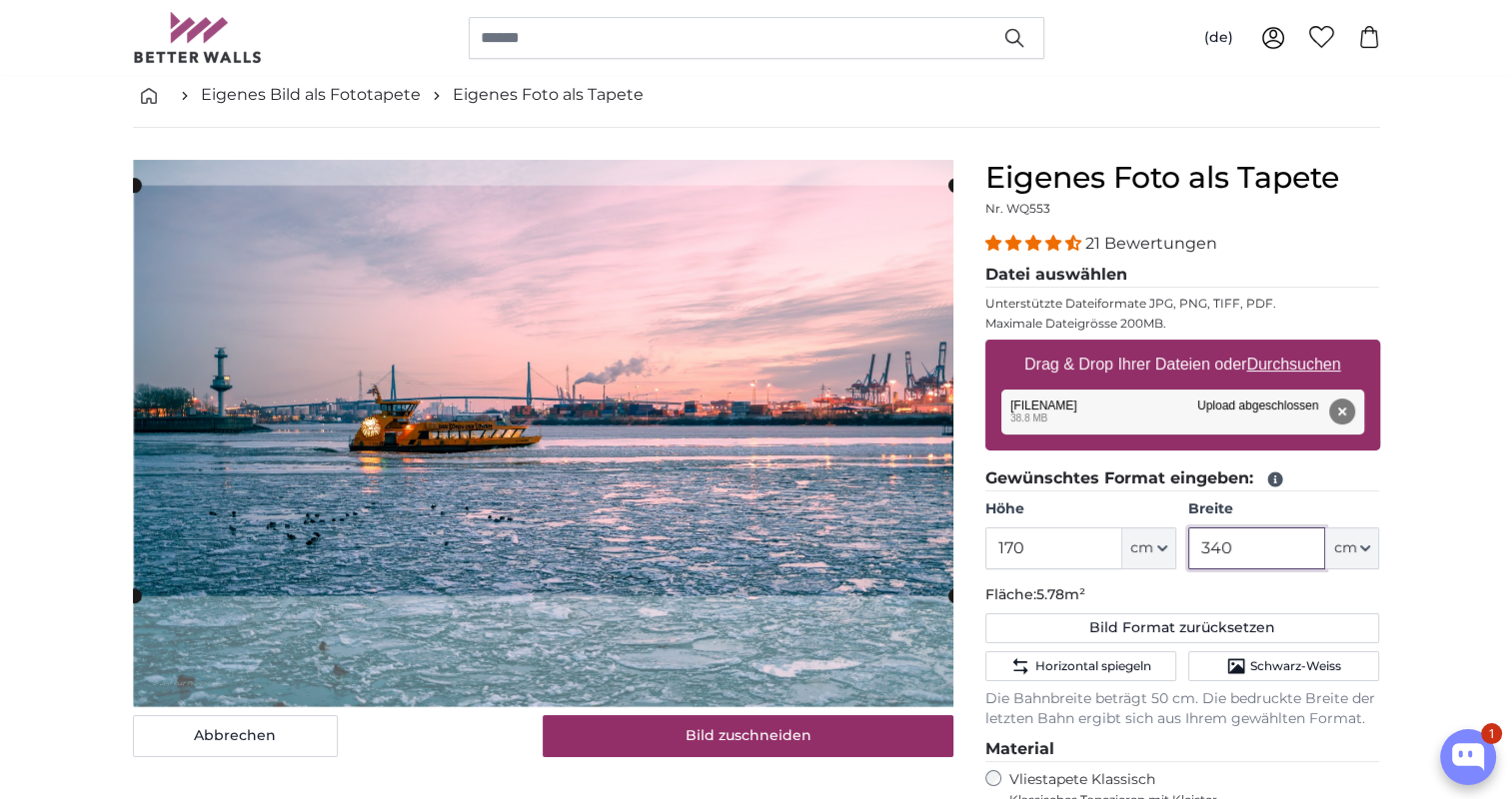 click 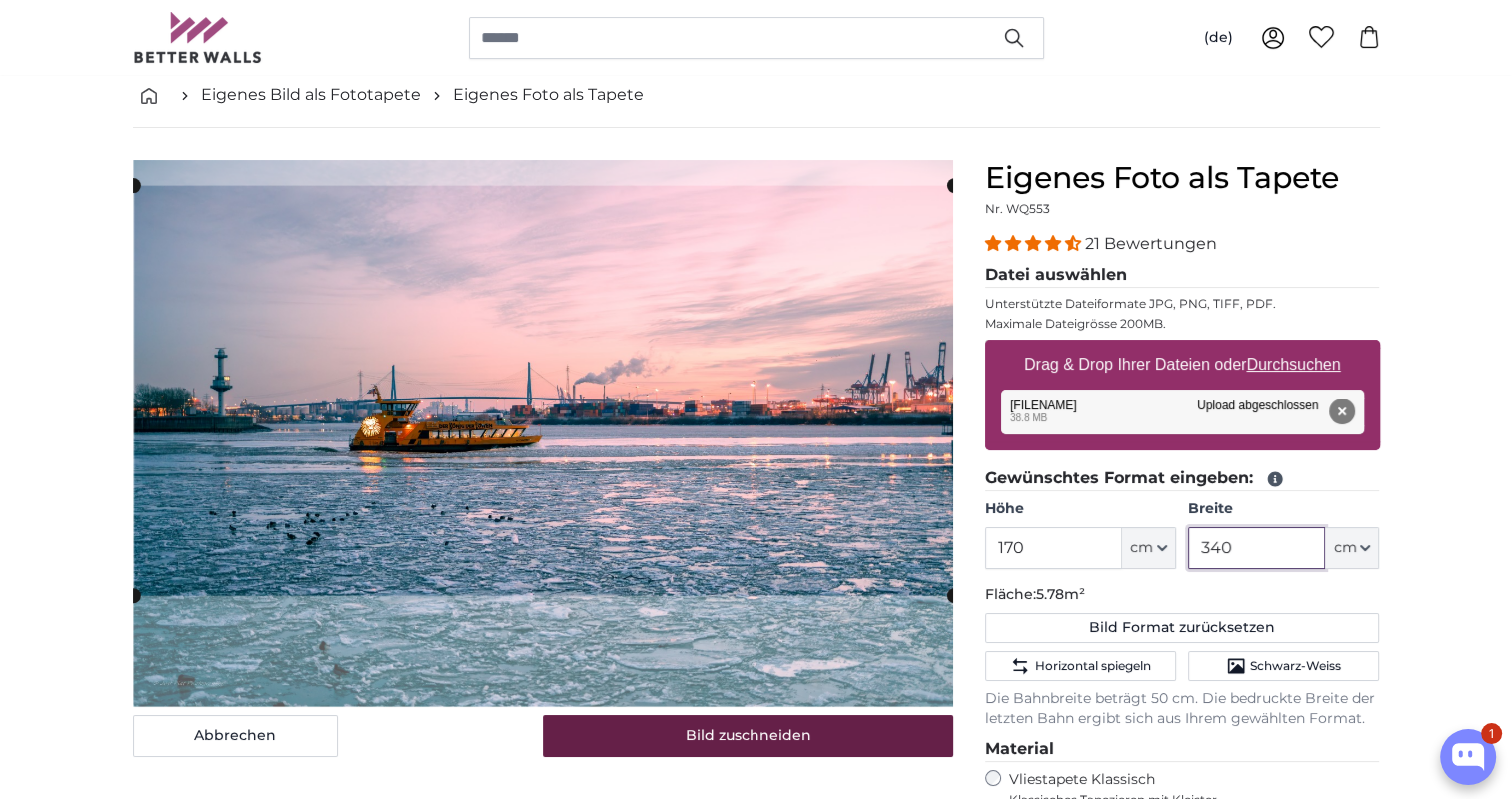 type on "340" 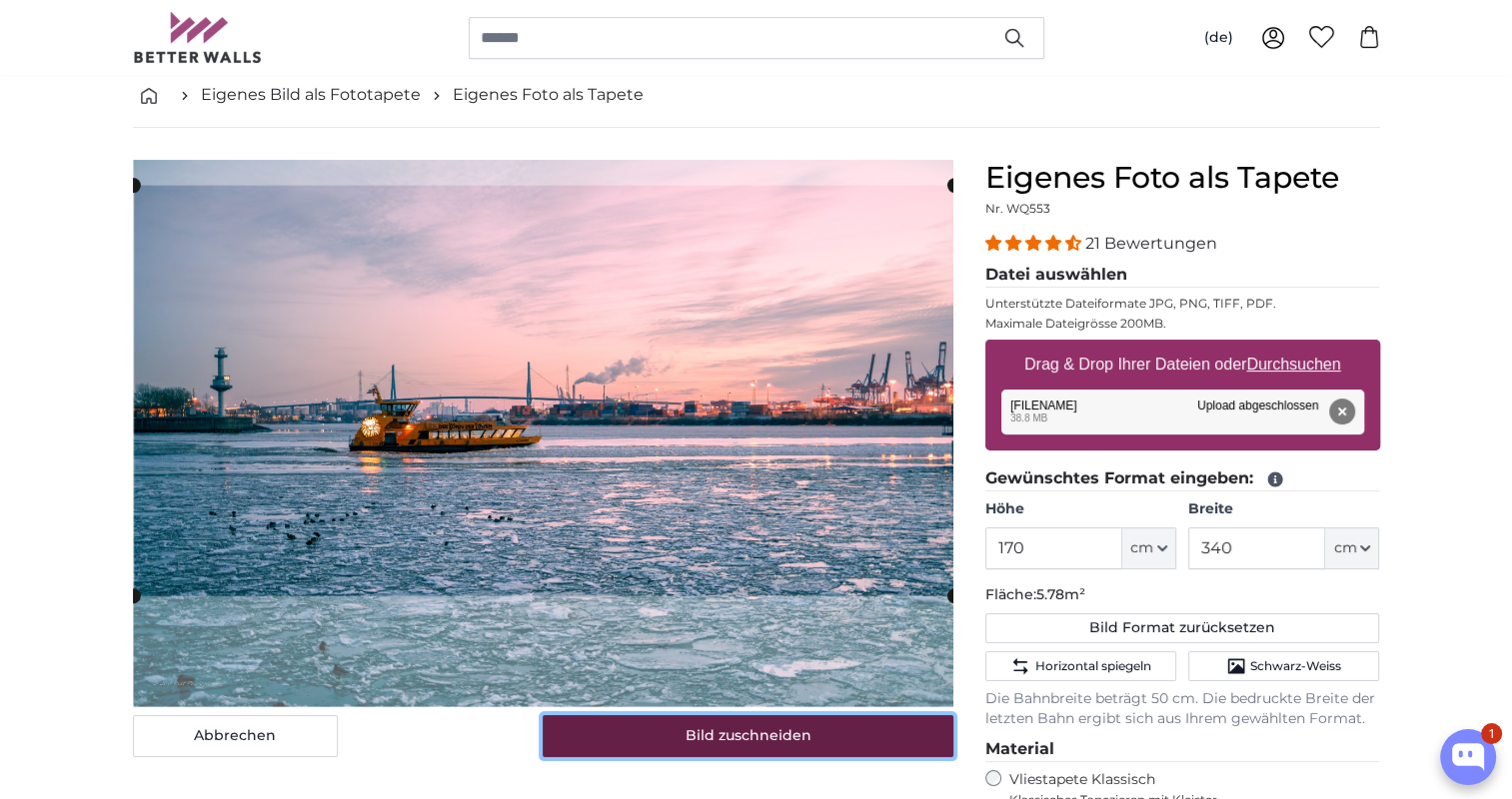click on "Bild zuschneiden" at bounding box center (748, 736) 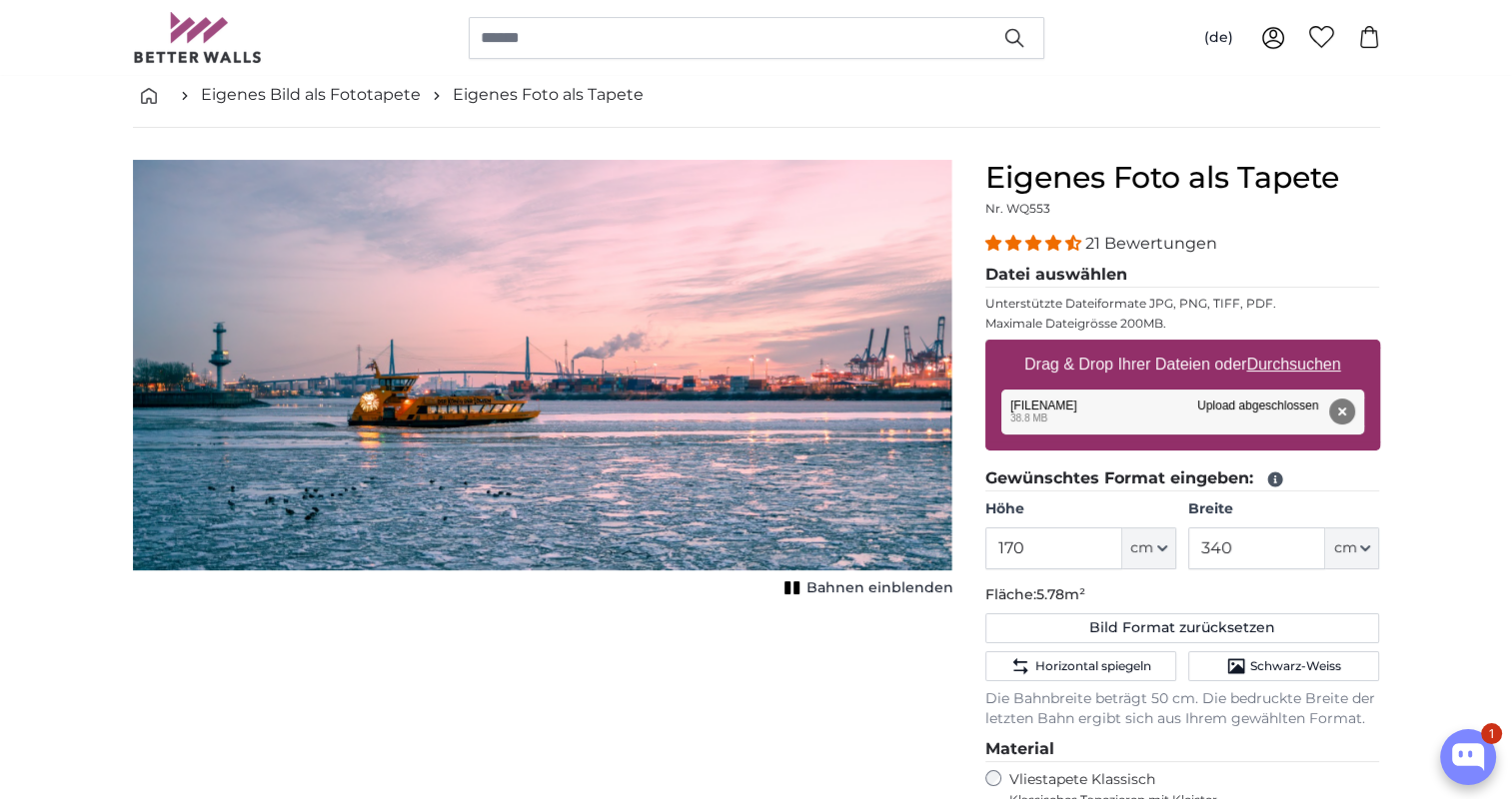click on "Eigenes Bild als Fototapete
Eigenes Foto als Tapete" at bounding box center [756, 95] 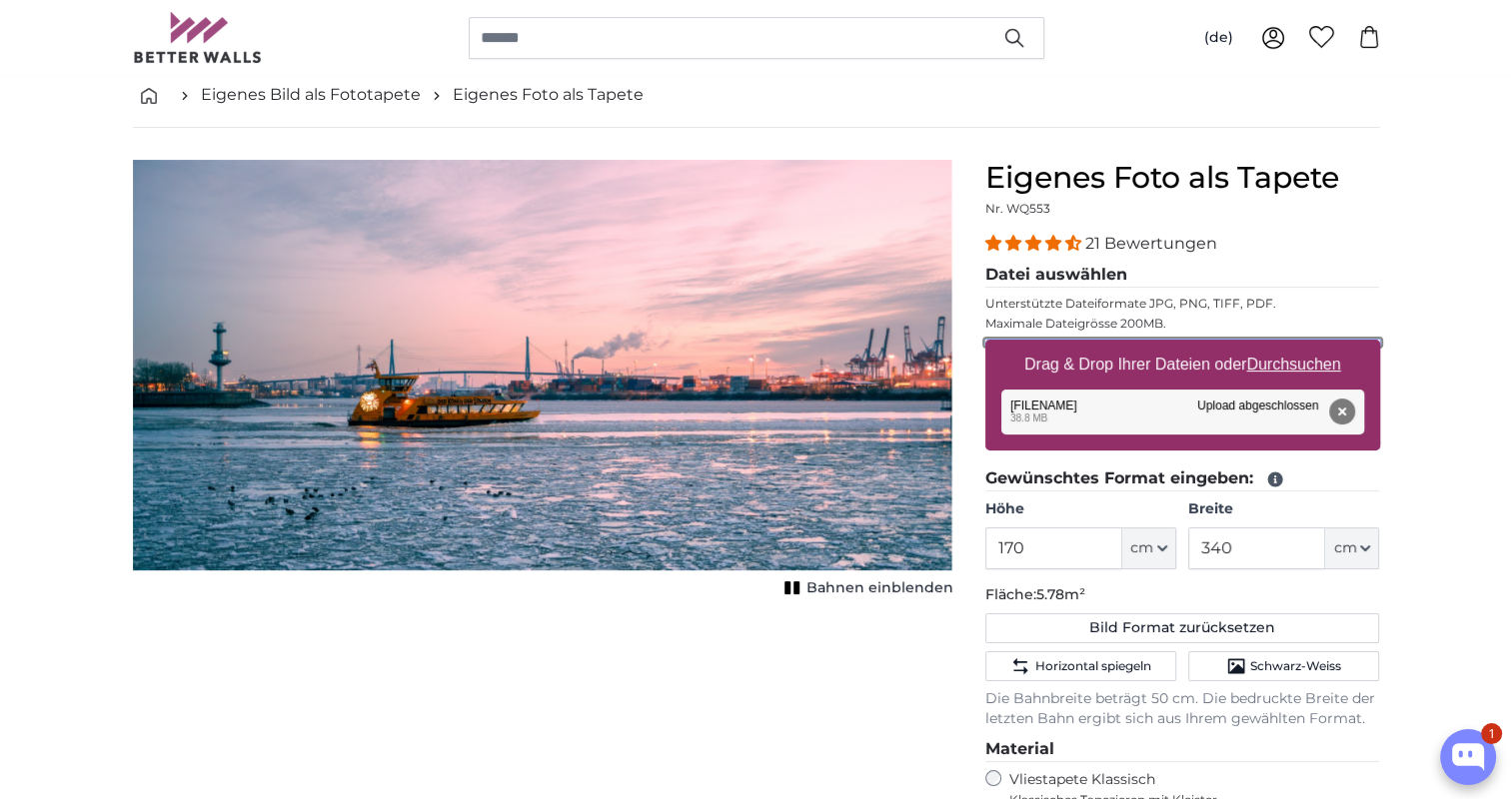 click on "Drag & Drop Ihrer Dateien oder  Durchsuchen" at bounding box center (1182, 343) 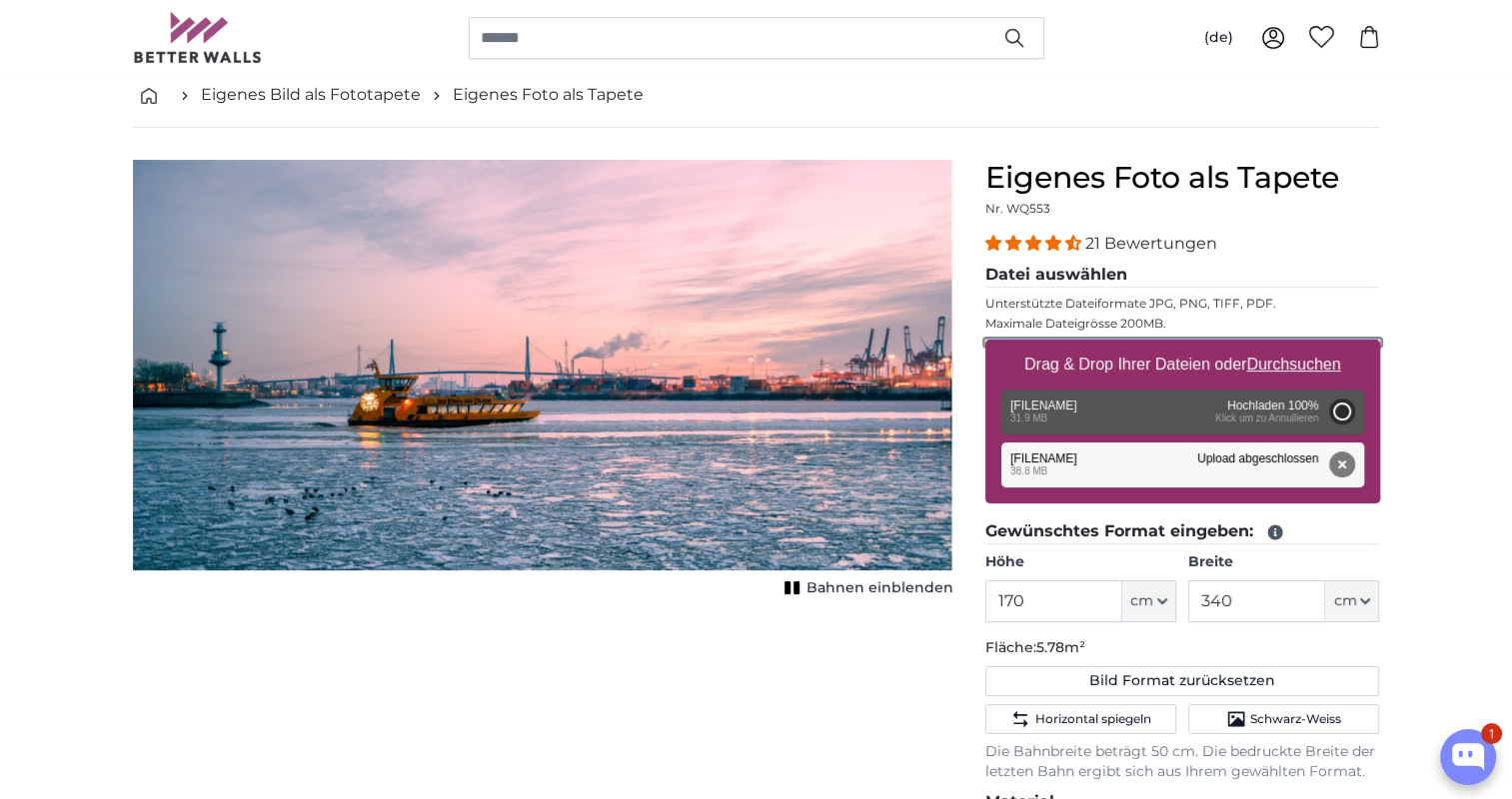 type on "200" 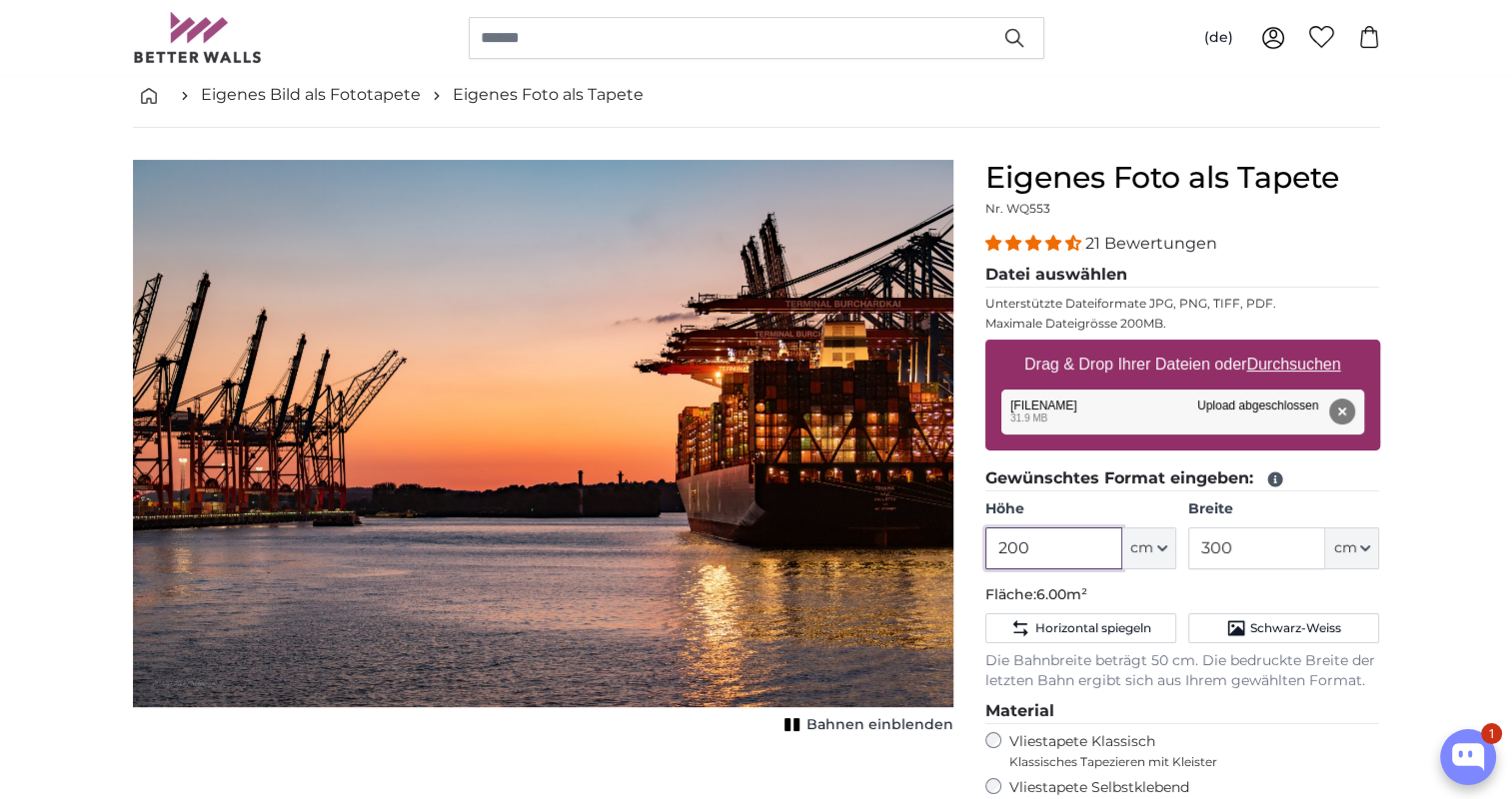 drag, startPoint x: 1047, startPoint y: 541, endPoint x: 906, endPoint y: 540, distance: 141.00355 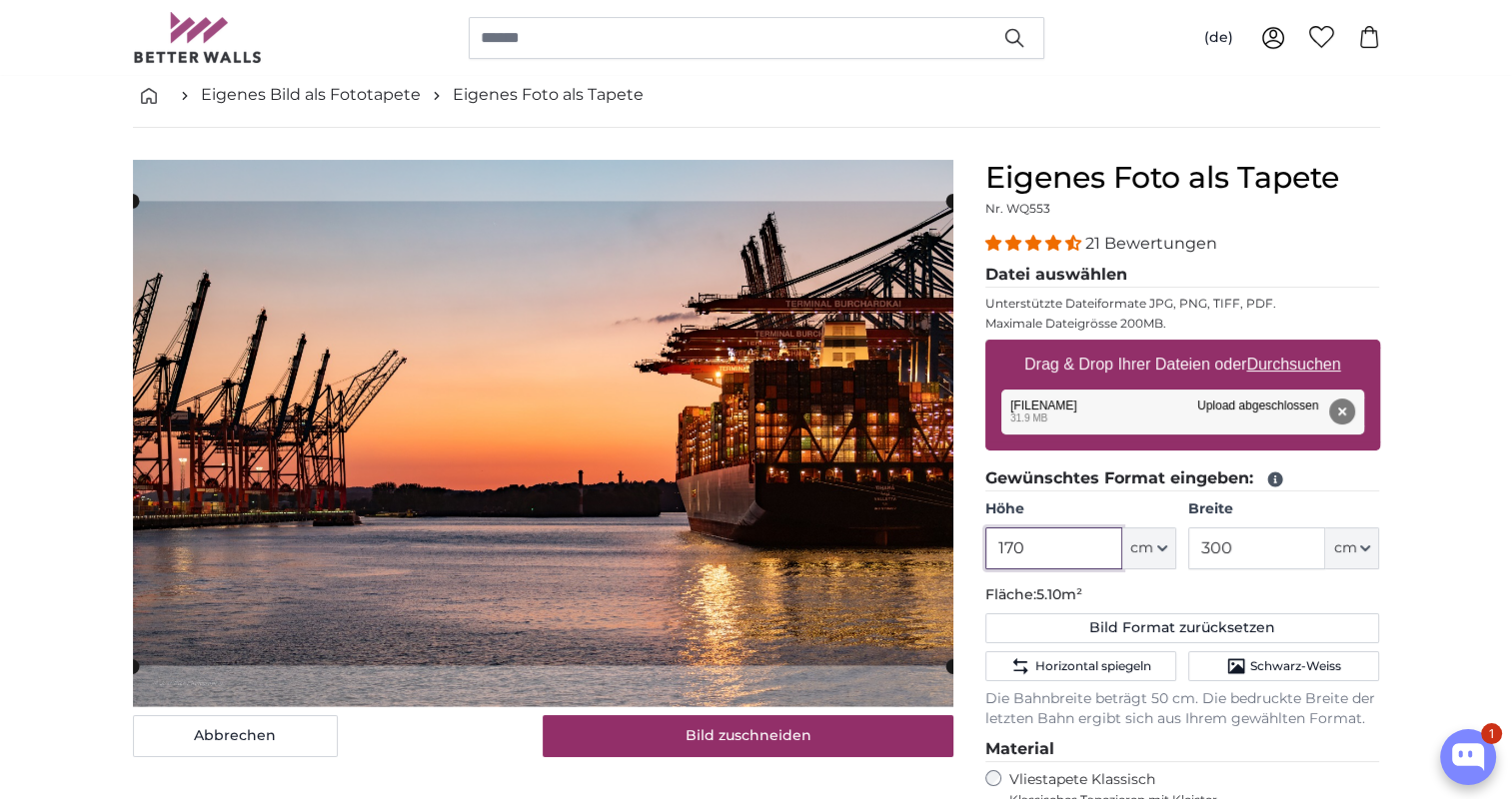 type on "170" 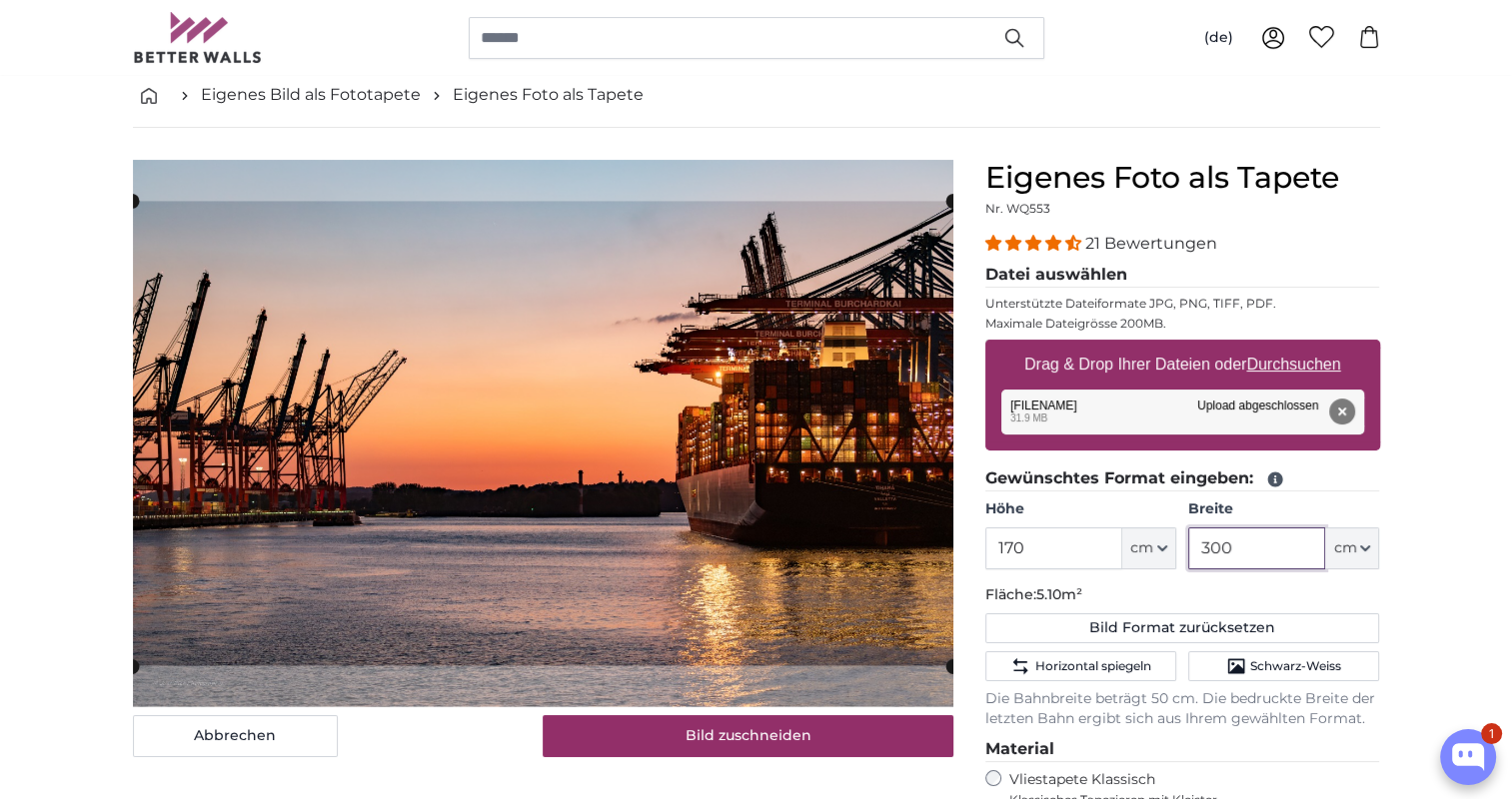 click on "300" at bounding box center (1256, 548) 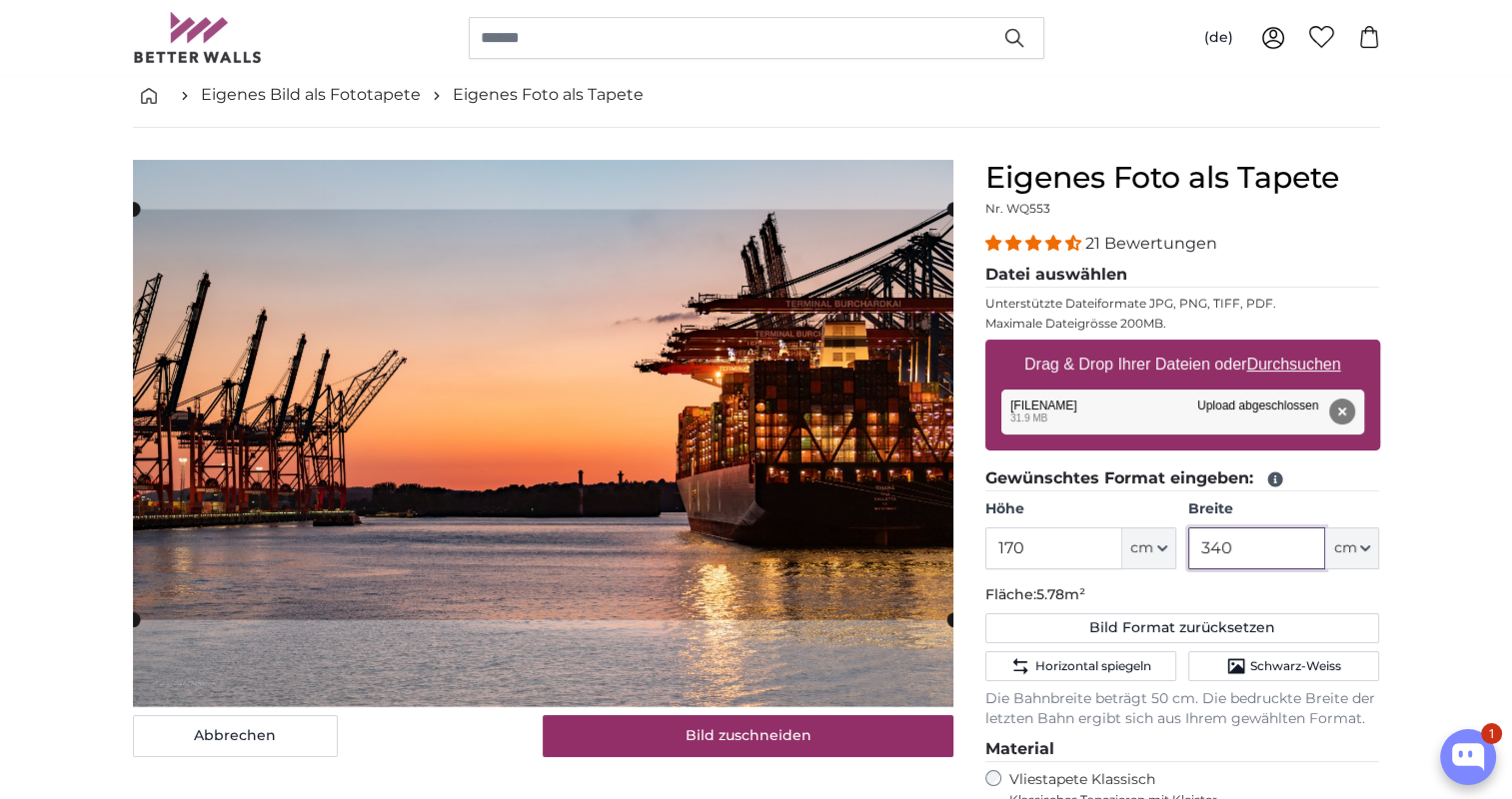 click 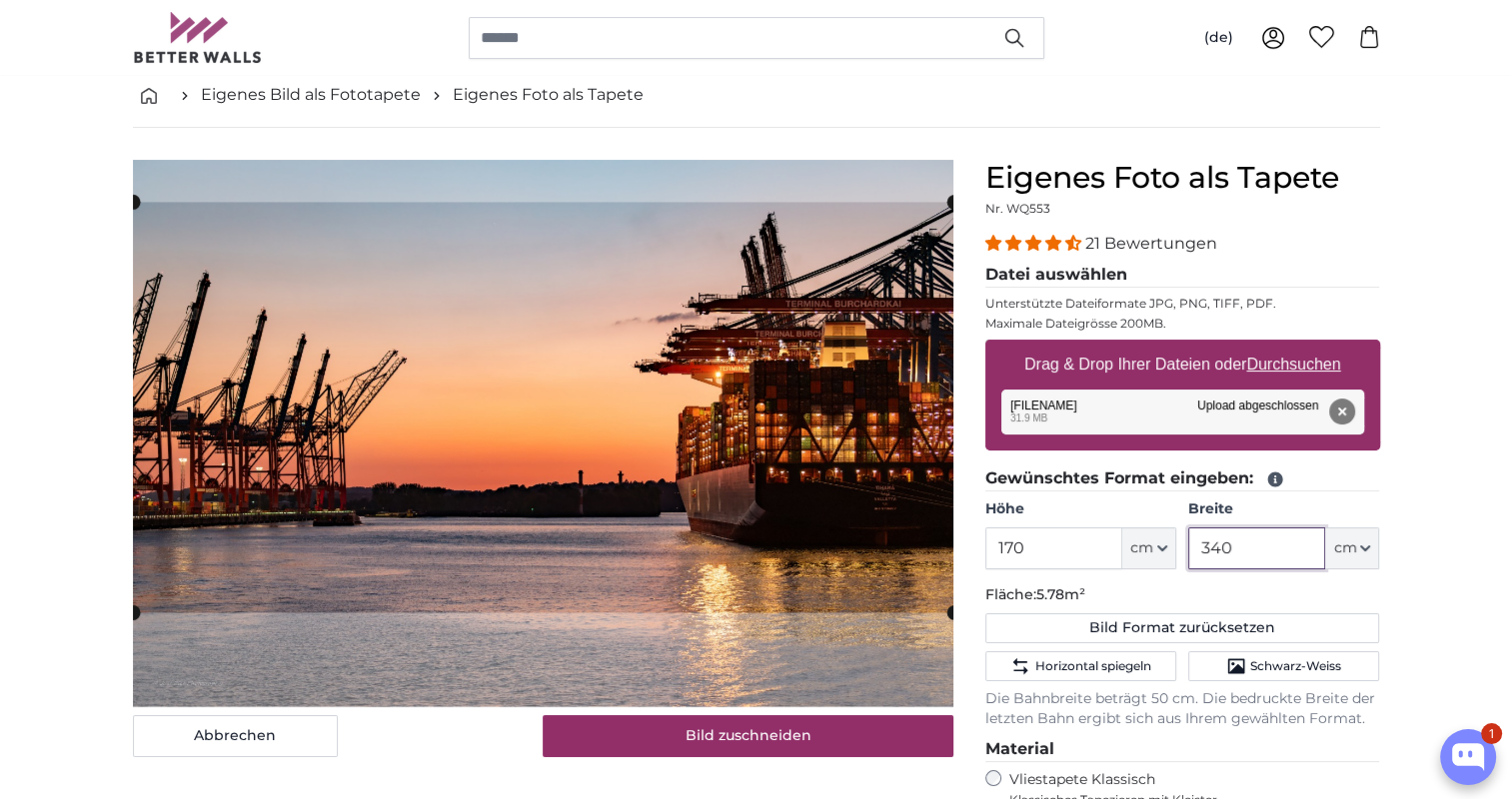 click 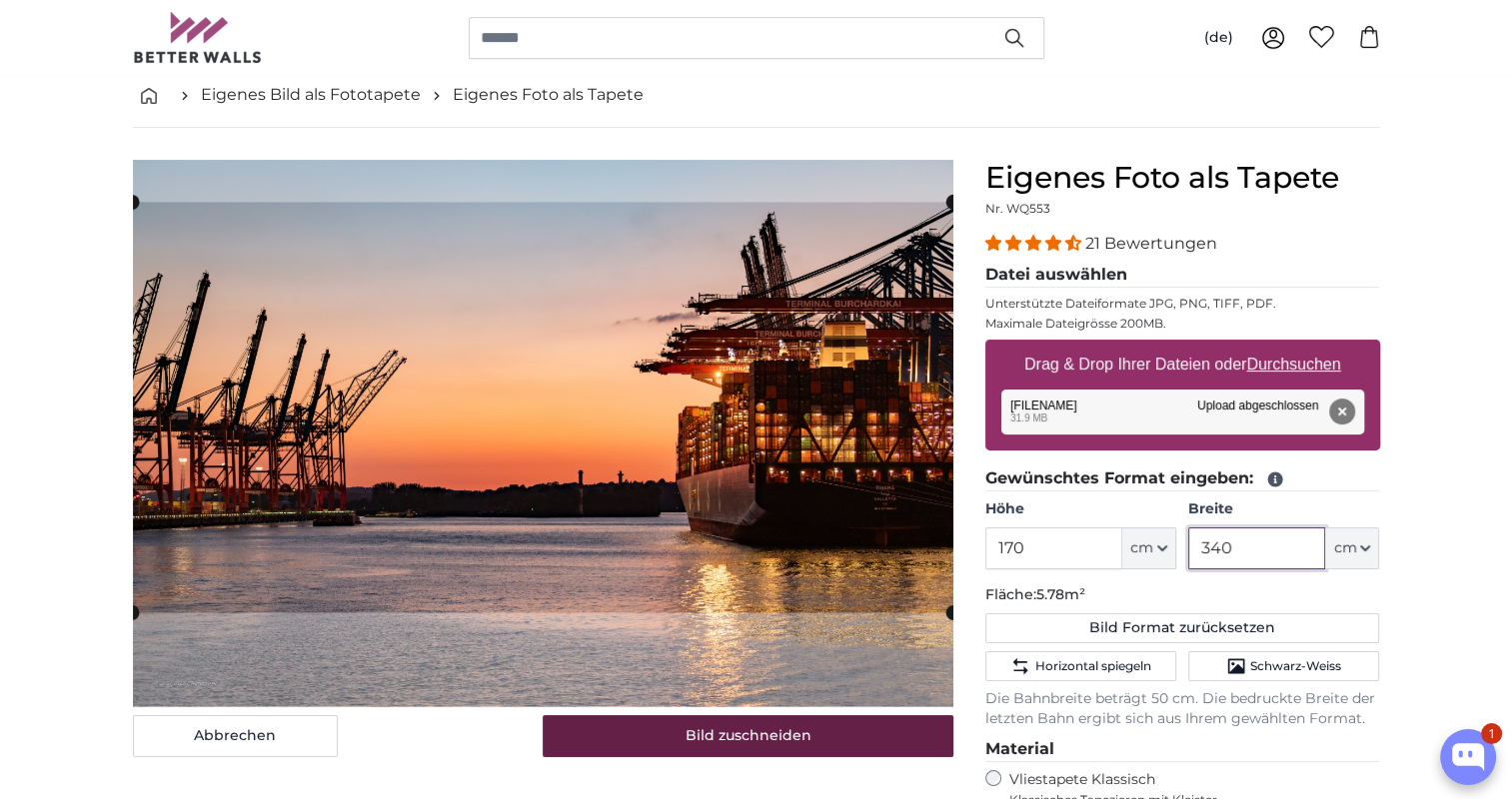 type on "340" 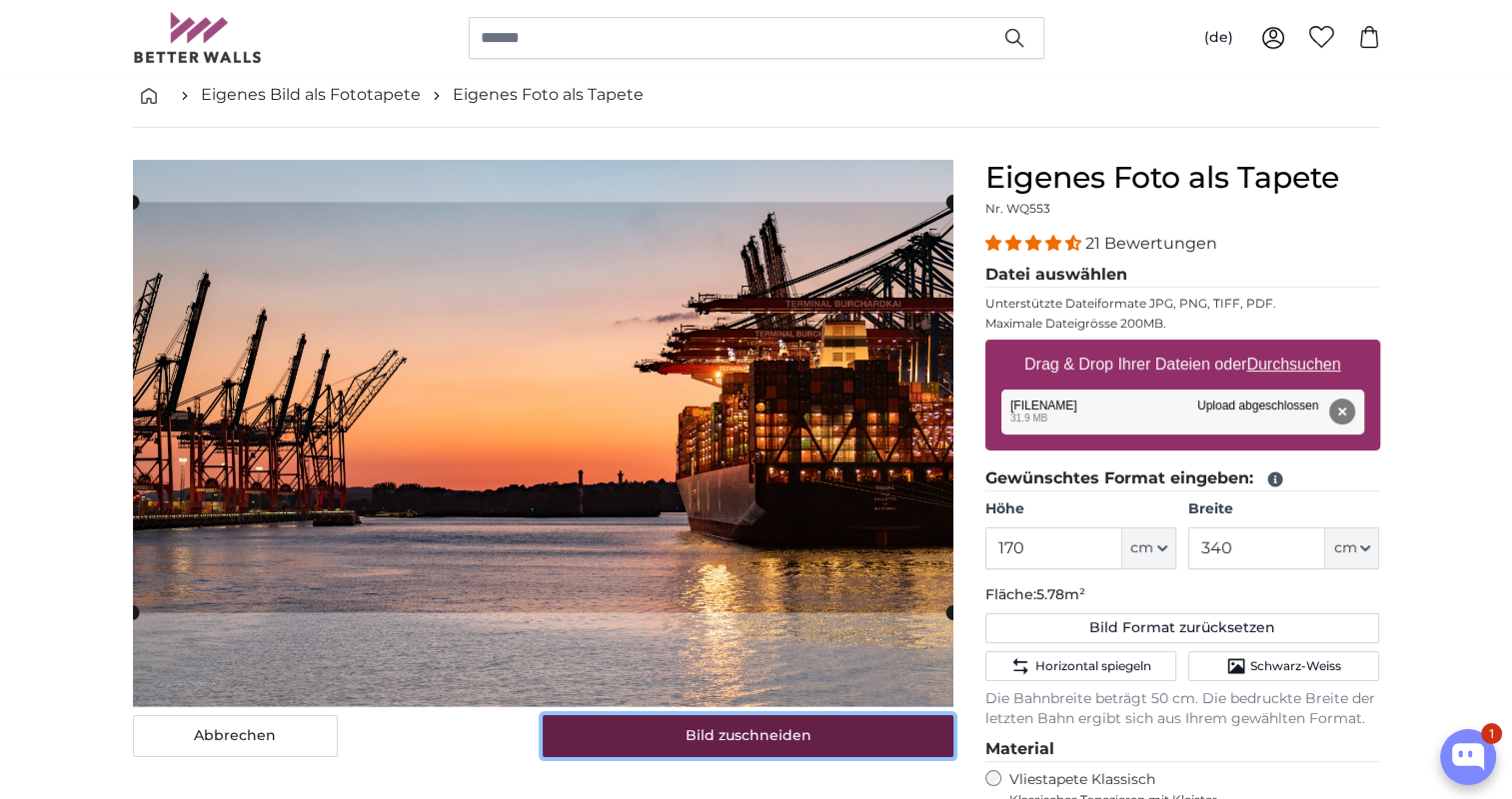 click on "Bild zuschneiden" at bounding box center [748, 736] 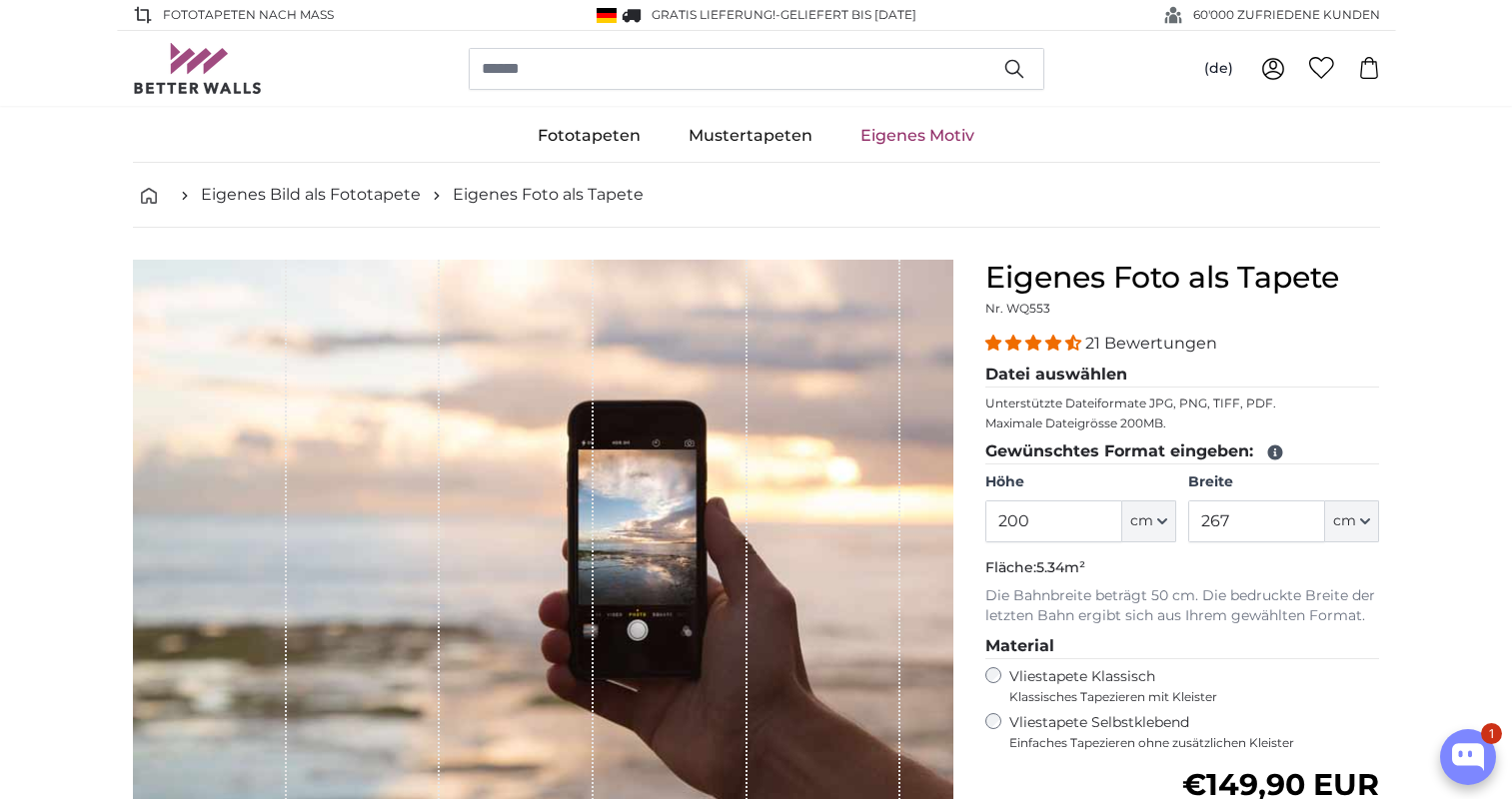 scroll, scrollTop: 0, scrollLeft: 0, axis: both 